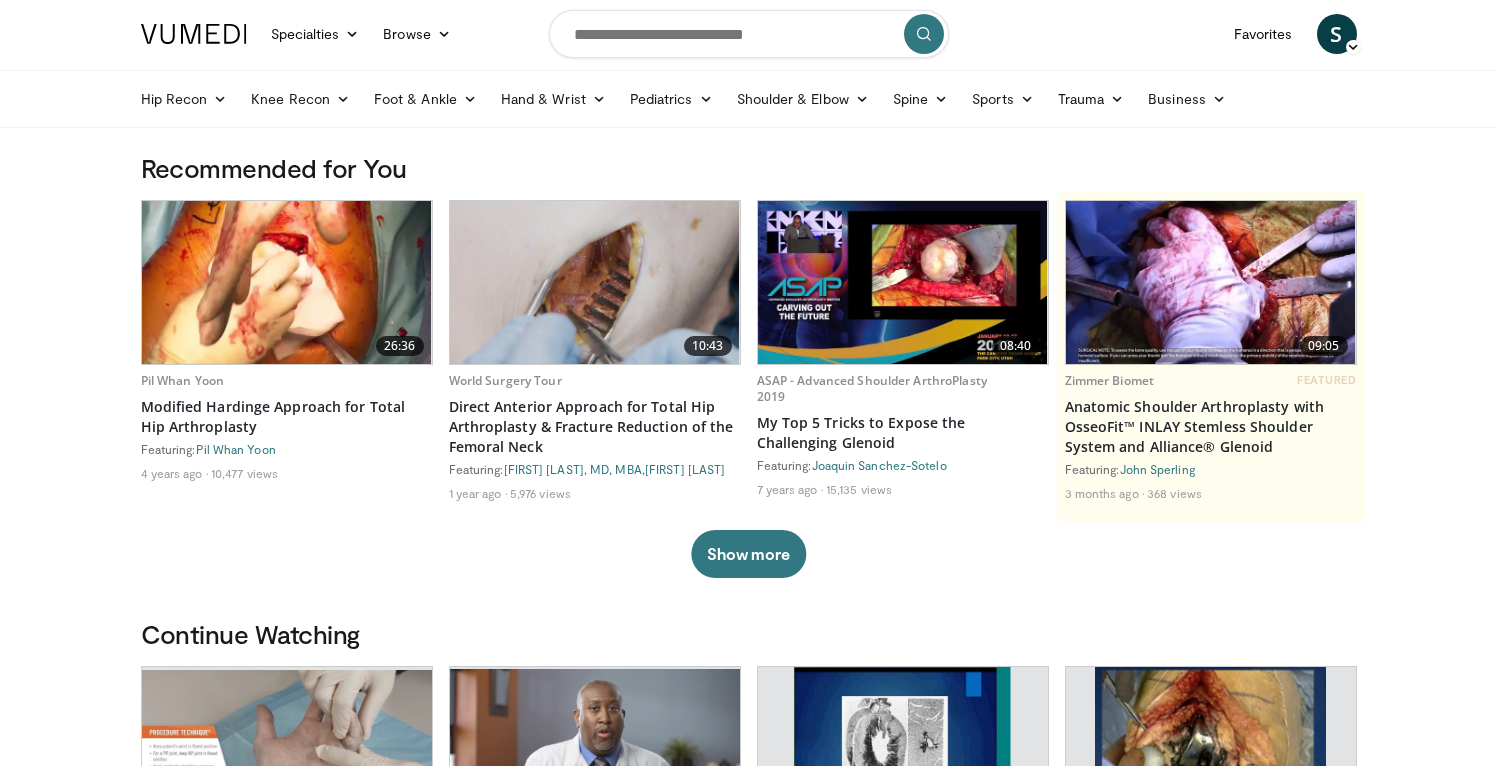 scroll, scrollTop: 0, scrollLeft: 0, axis: both 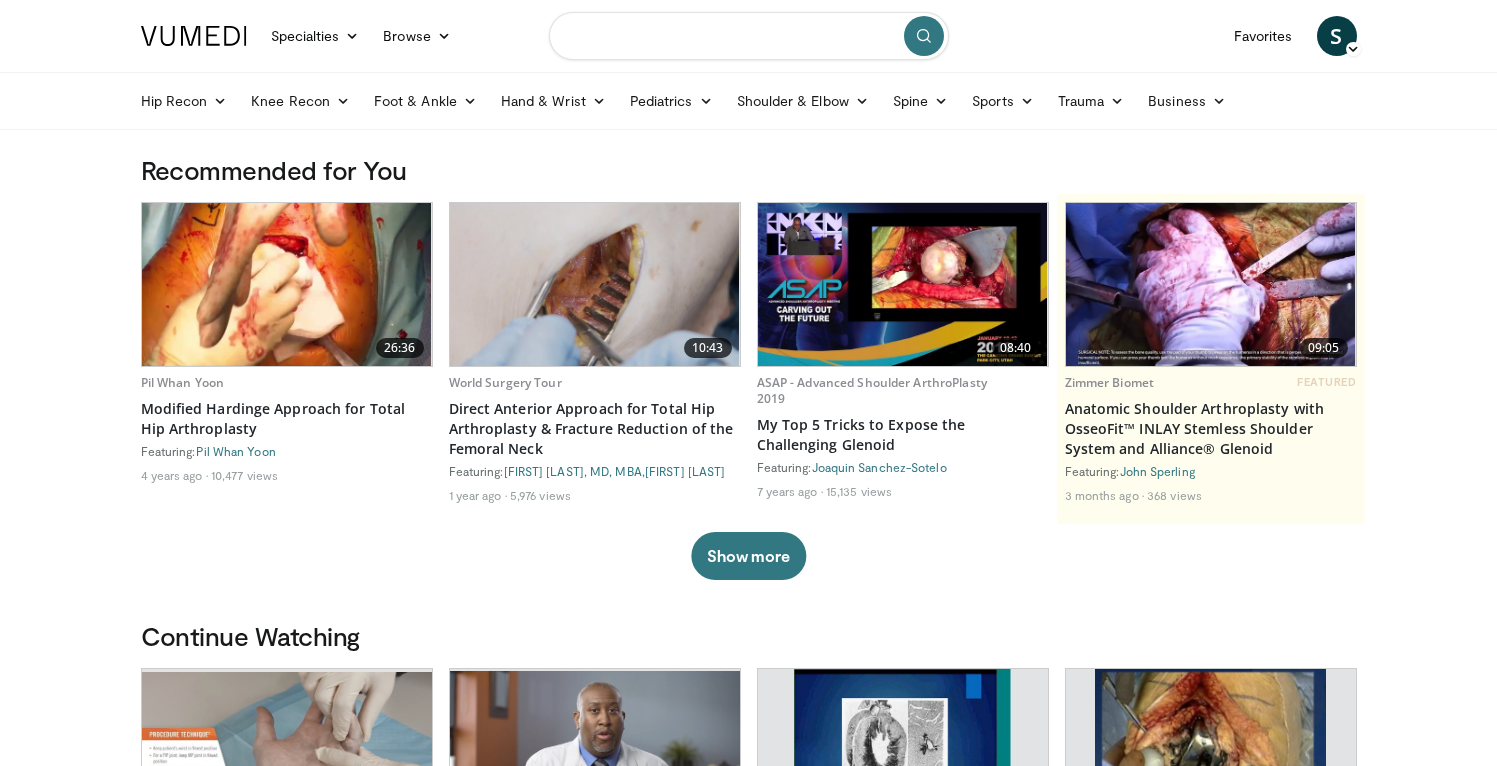 click at bounding box center [749, 36] 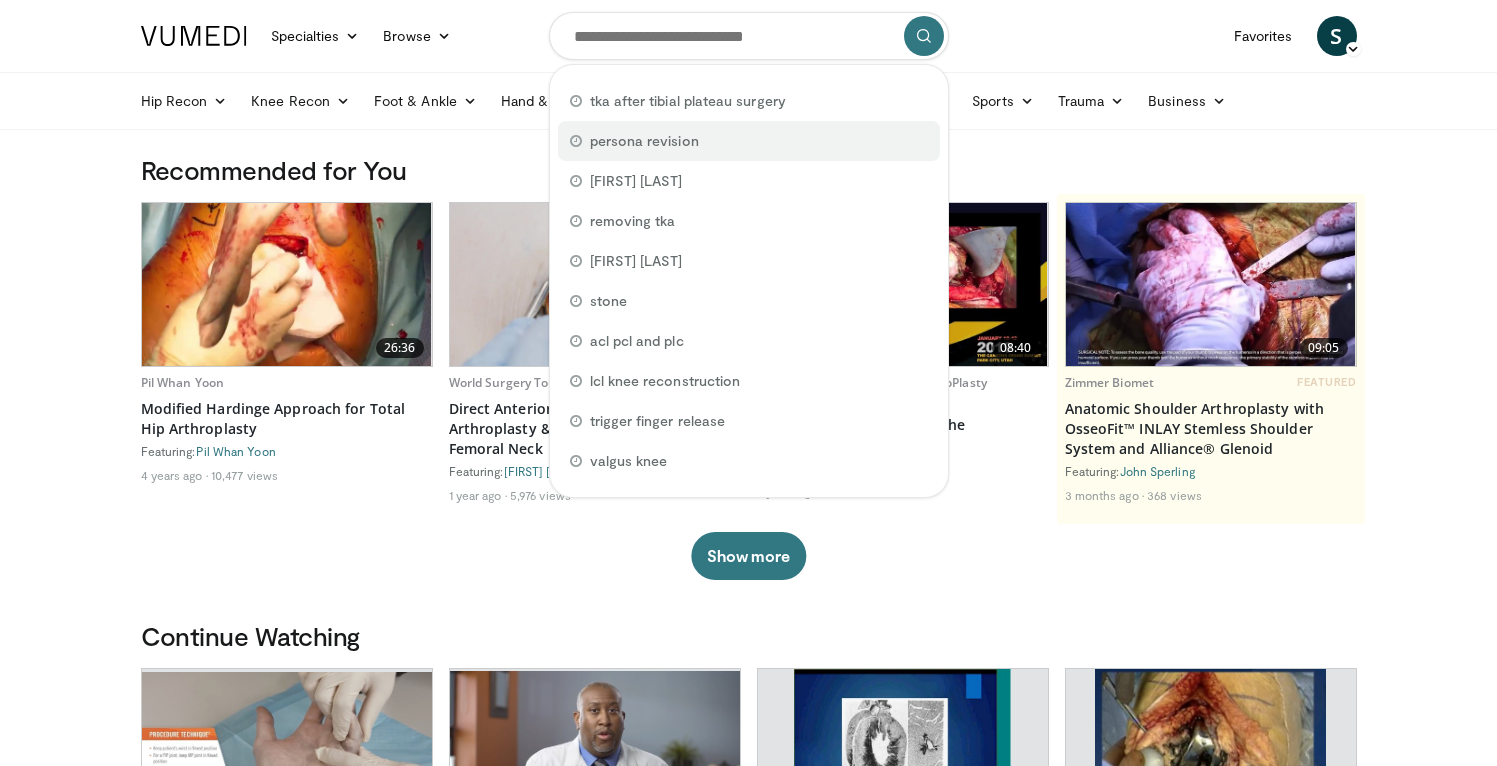 click on "persona revision" at bounding box center [644, 141] 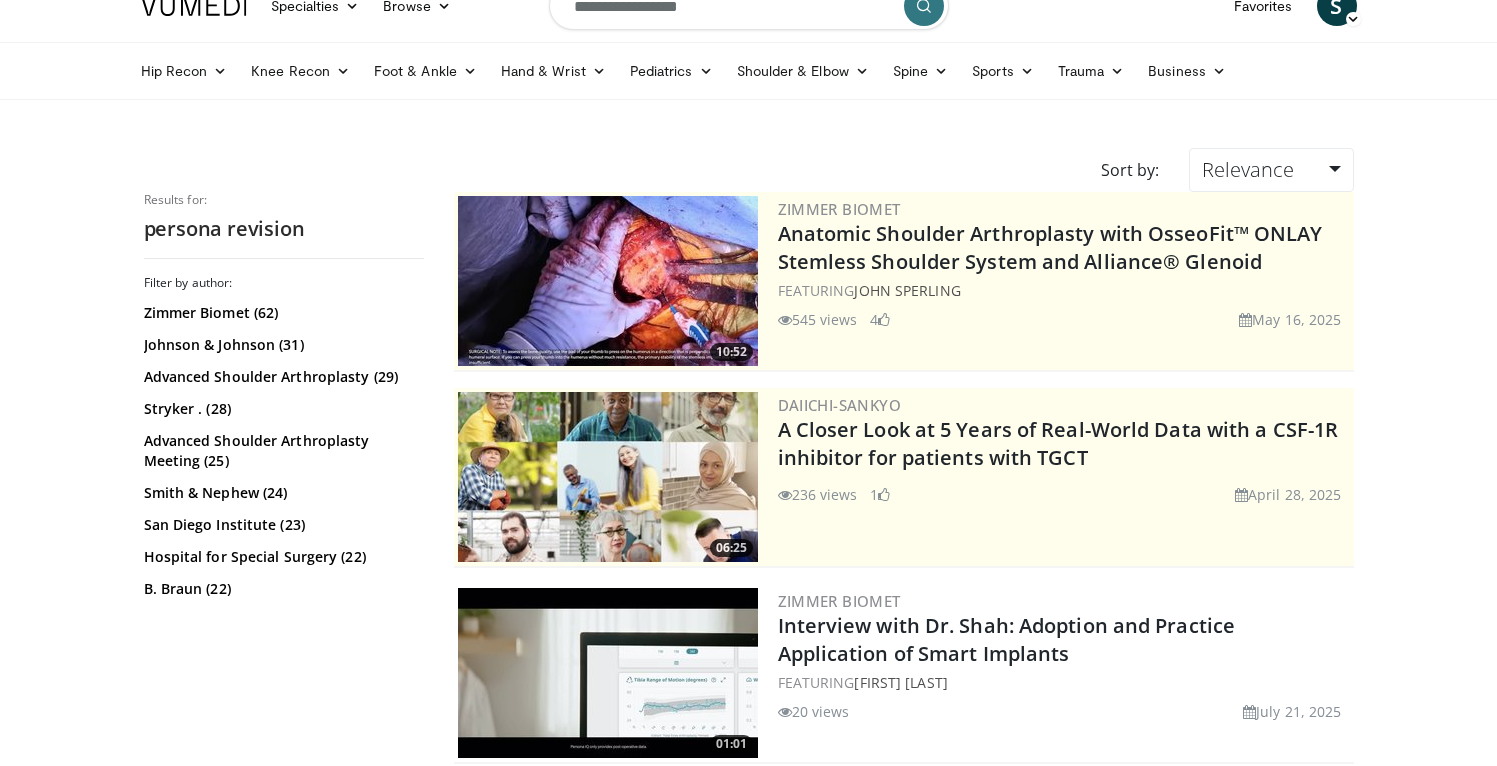scroll, scrollTop: 0, scrollLeft: 0, axis: both 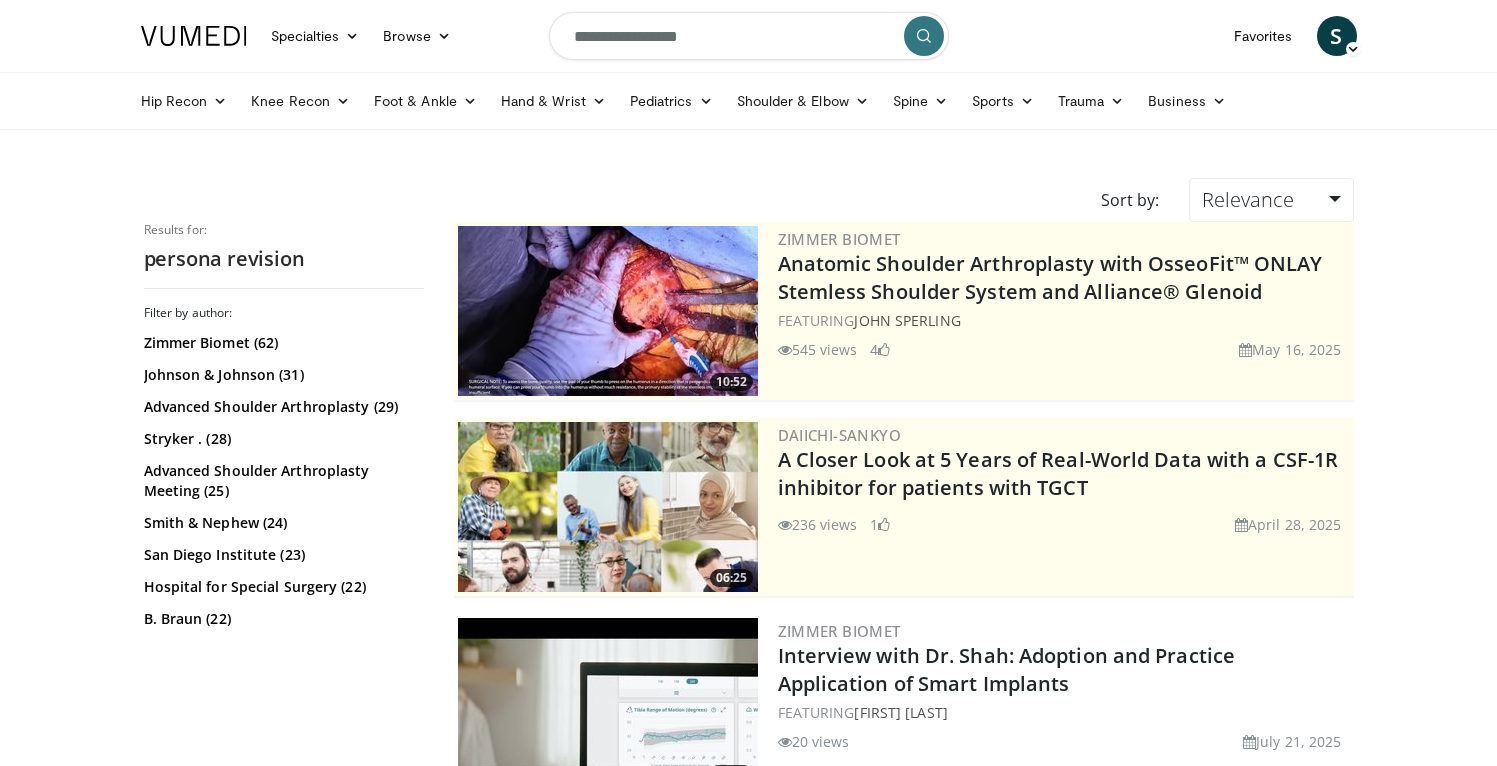 click on "**********" at bounding box center (749, 36) 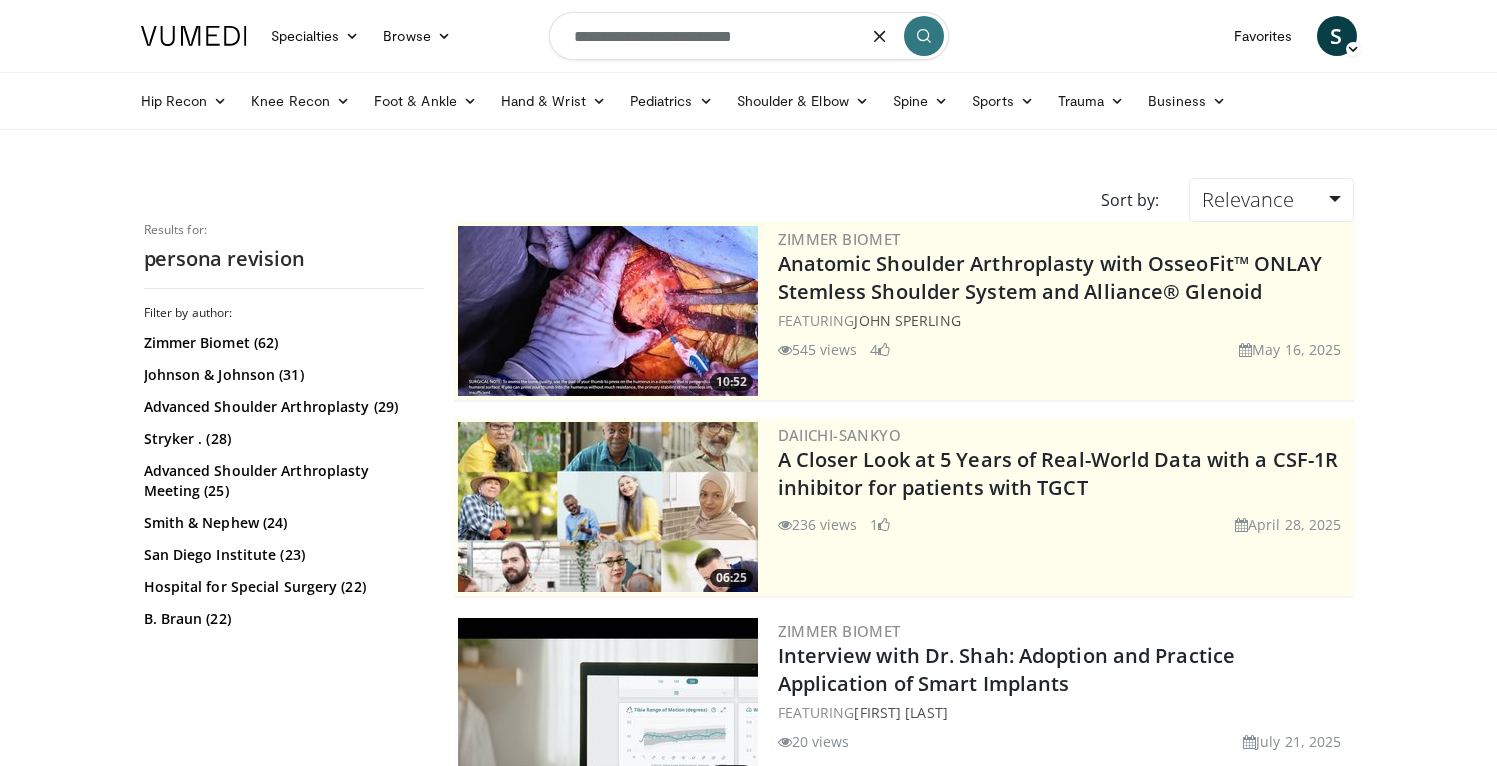 type on "**********" 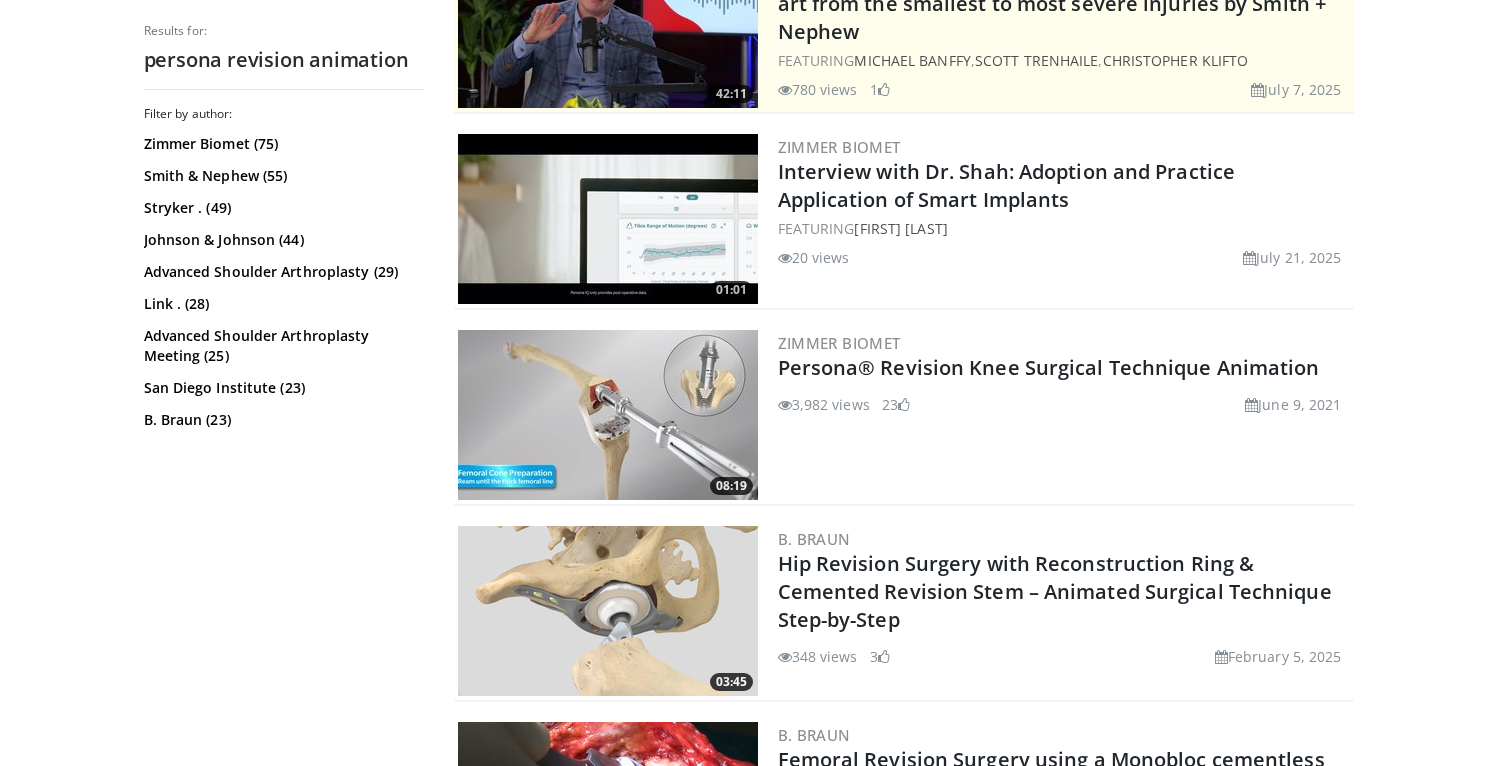 scroll, scrollTop: 652, scrollLeft: 0, axis: vertical 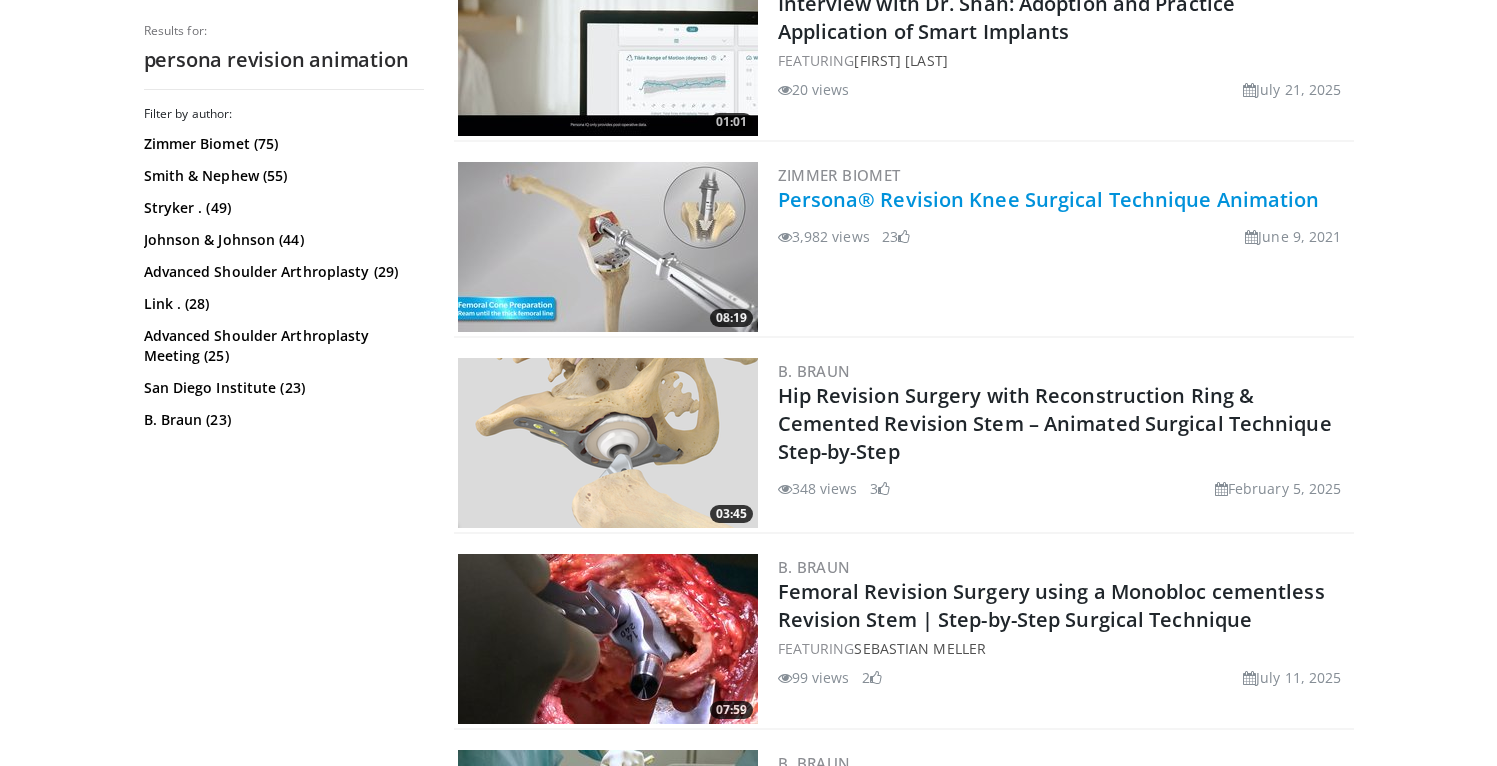 click on "Persona® Revision Knee Surgical Technique Animation" at bounding box center [1049, 199] 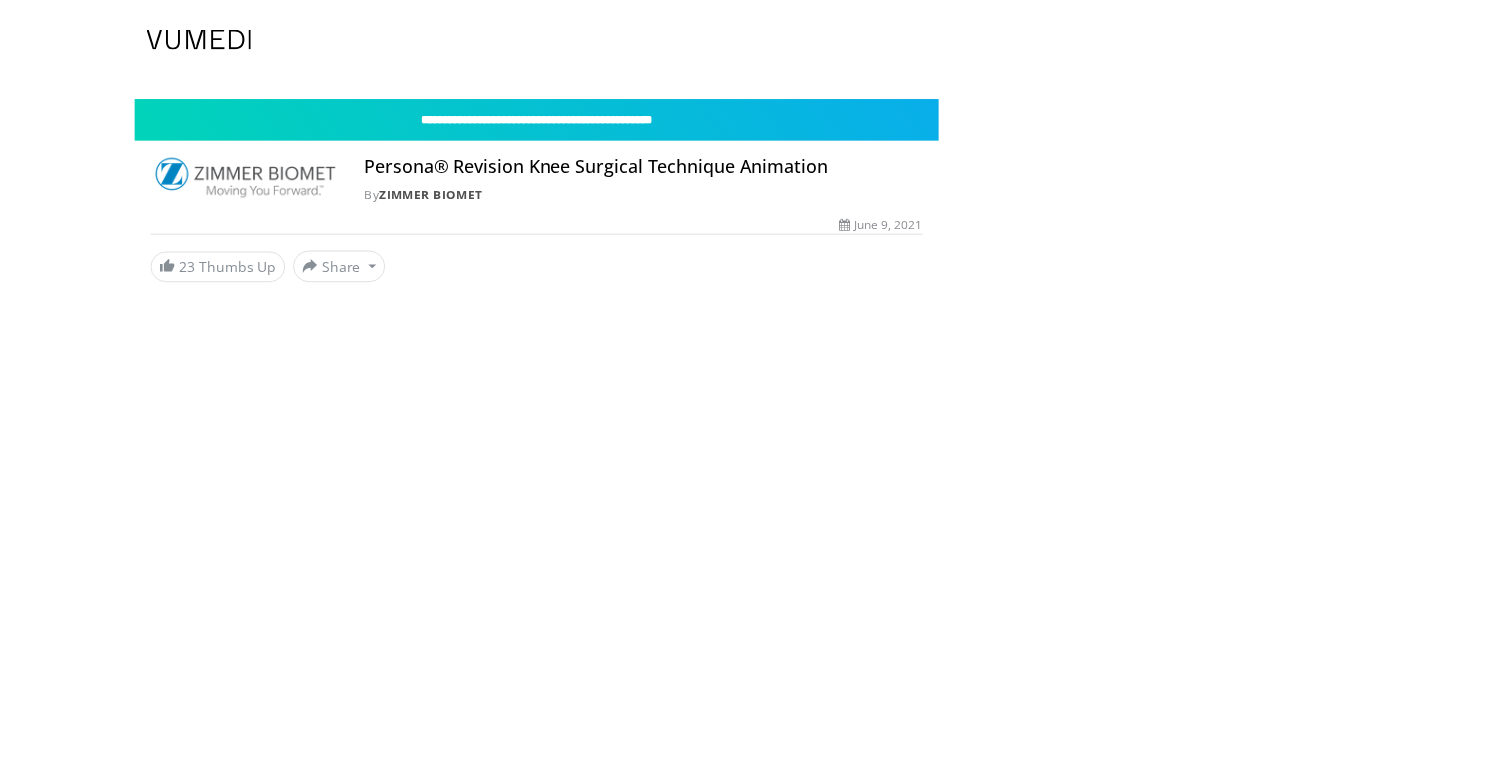 scroll, scrollTop: 0, scrollLeft: 0, axis: both 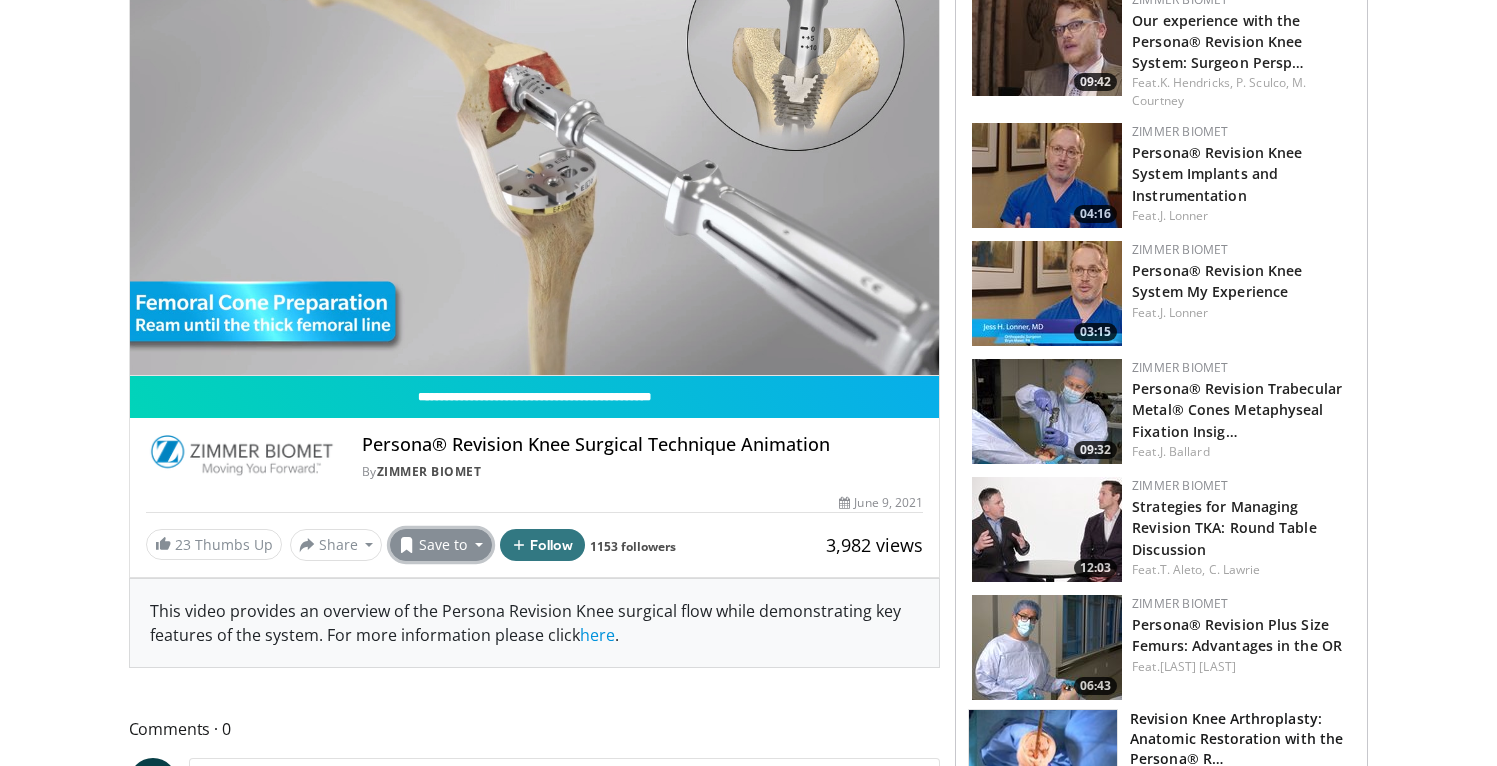 click on "Save to" at bounding box center [441, 545] 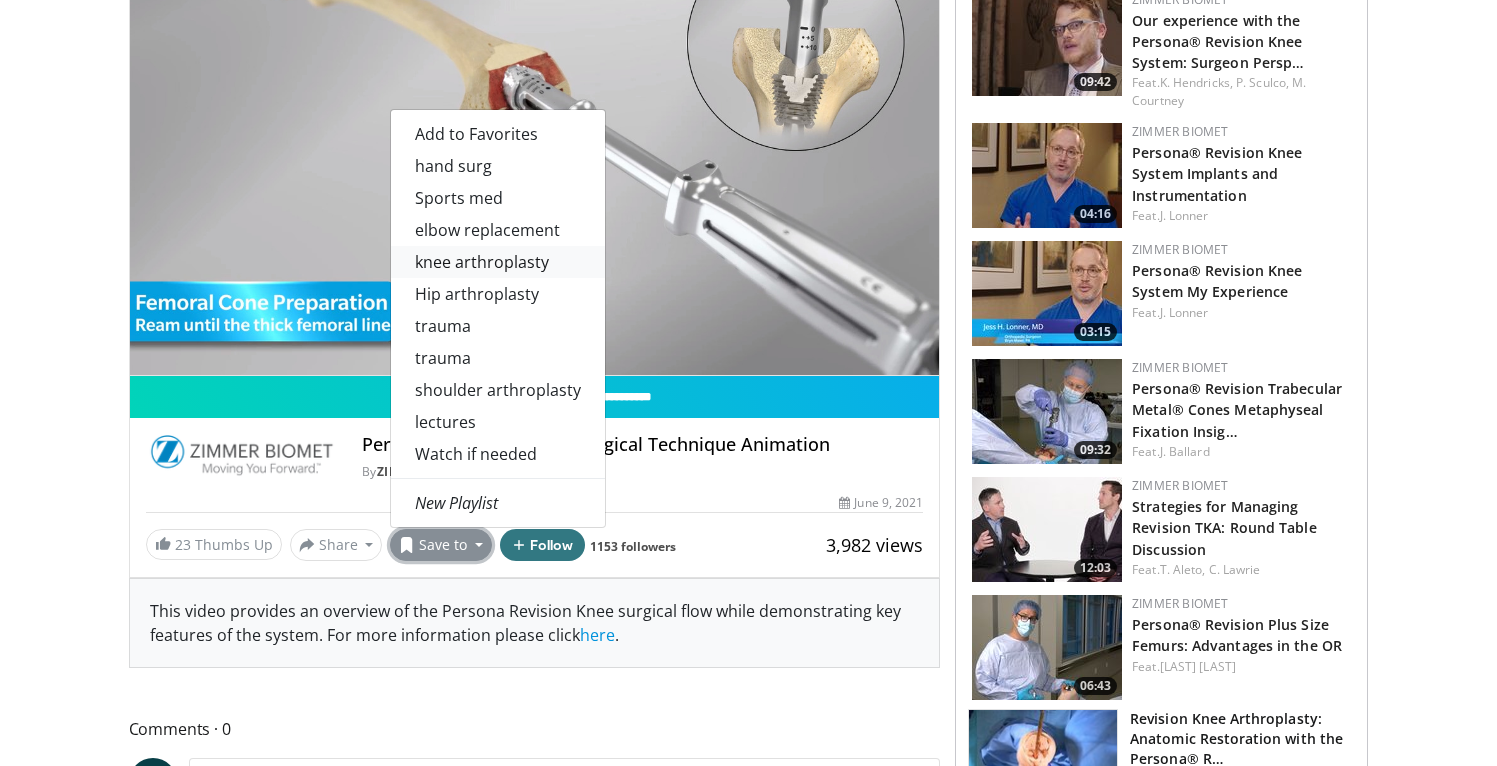 click on "knee arthroplasty" at bounding box center [498, 262] 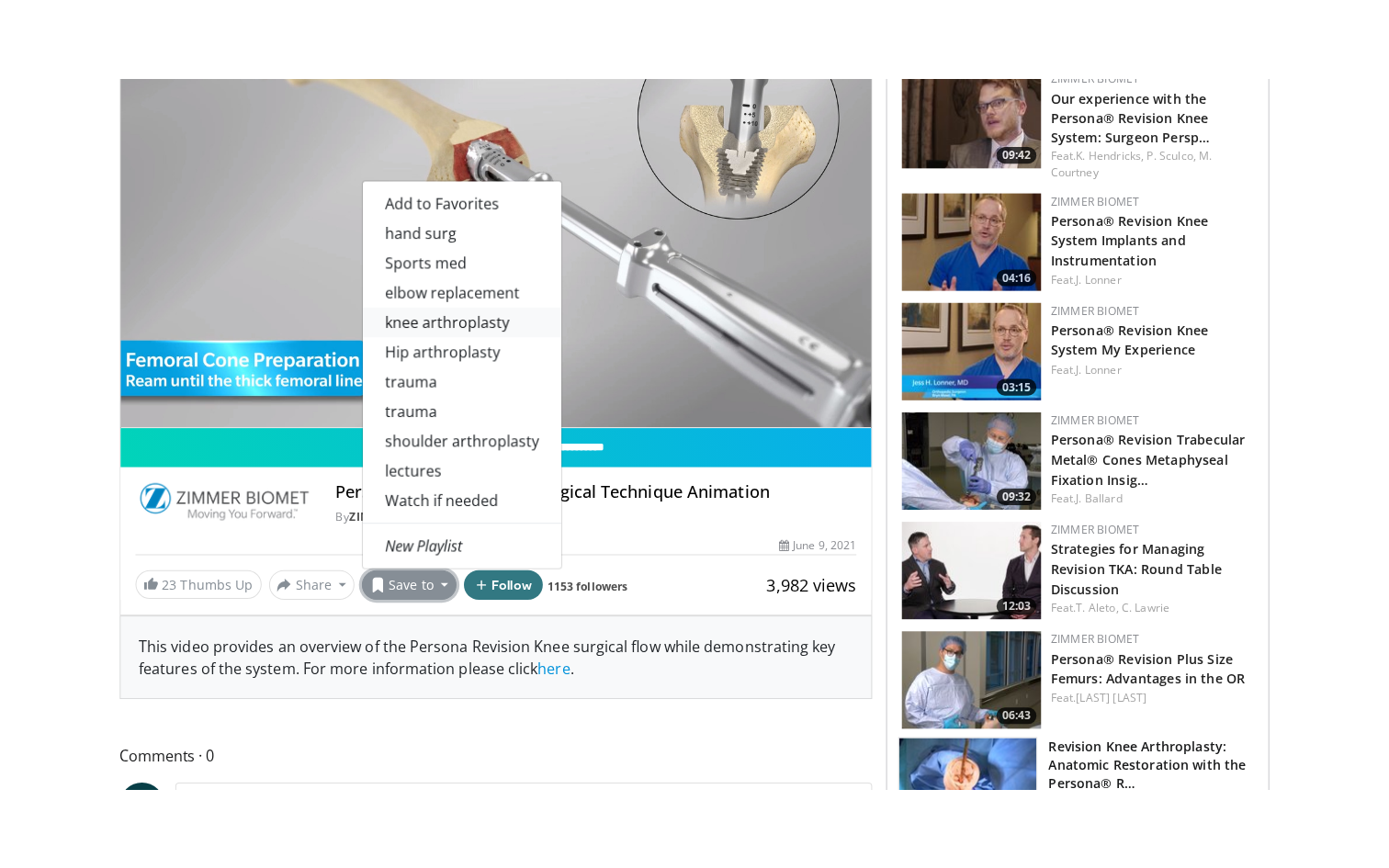 scroll, scrollTop: 276, scrollLeft: 0, axis: vertical 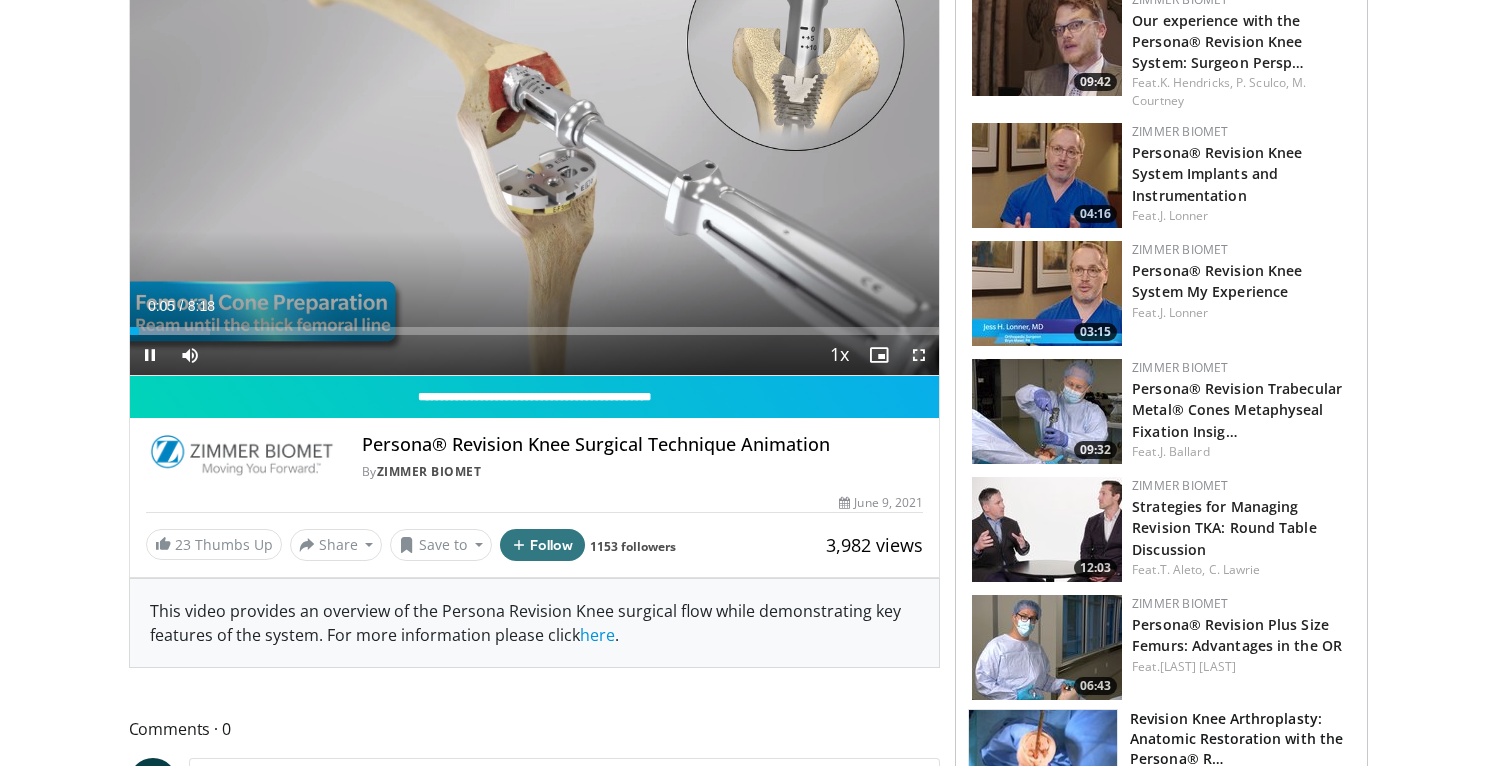 click at bounding box center [919, 355] 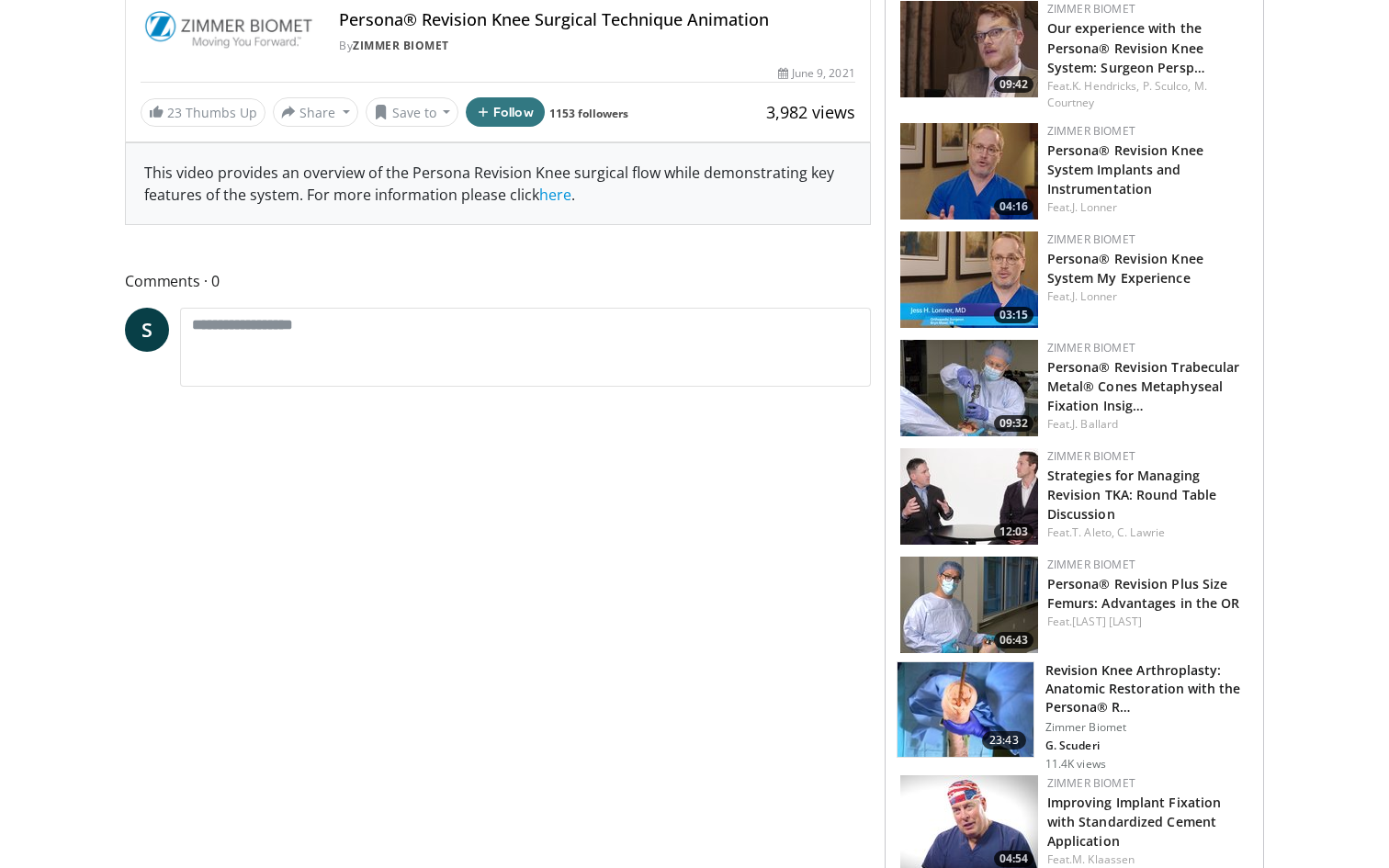 scroll, scrollTop: 216, scrollLeft: 0, axis: vertical 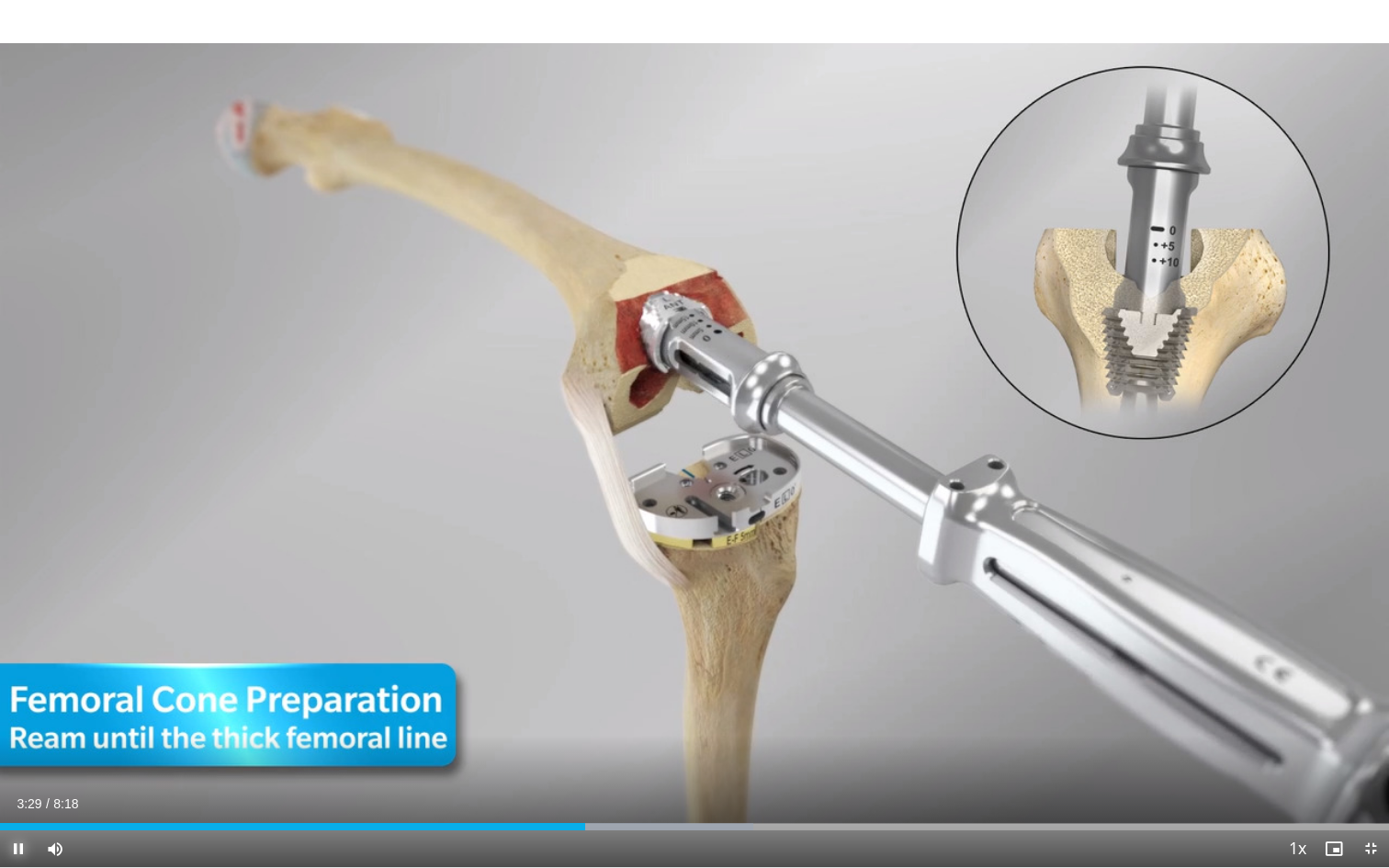 click at bounding box center [18, 849] 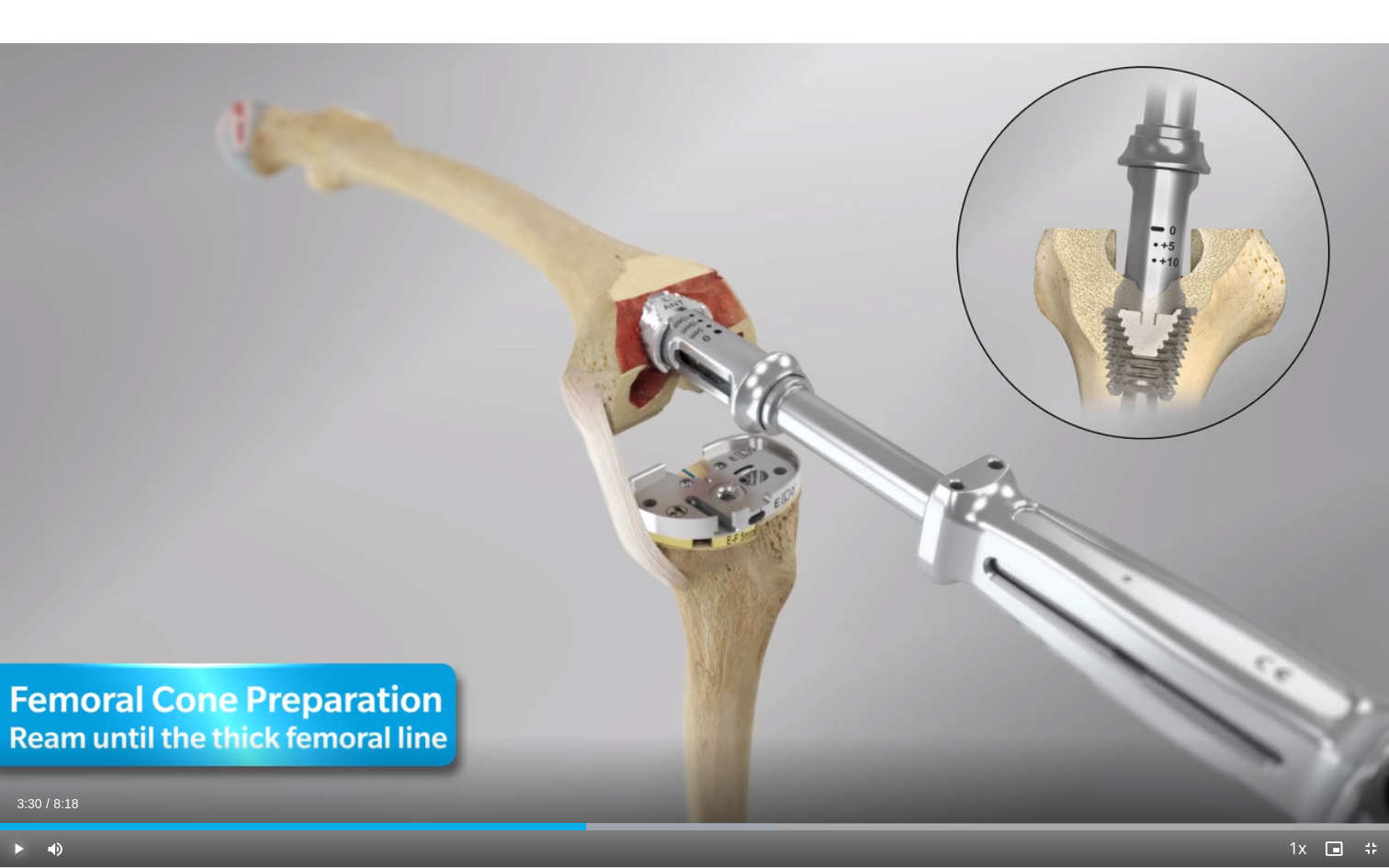 click at bounding box center (18, 849) 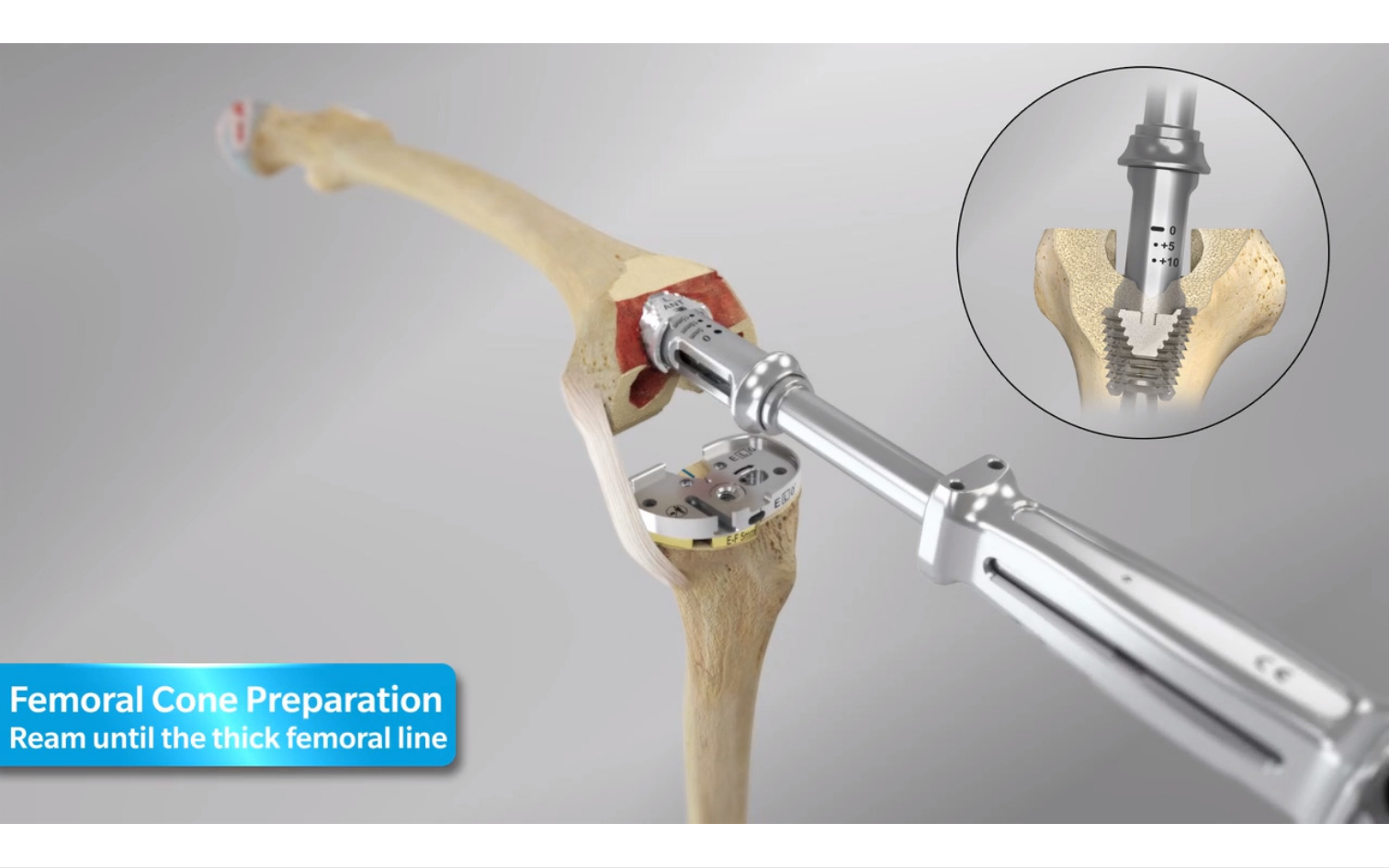 type 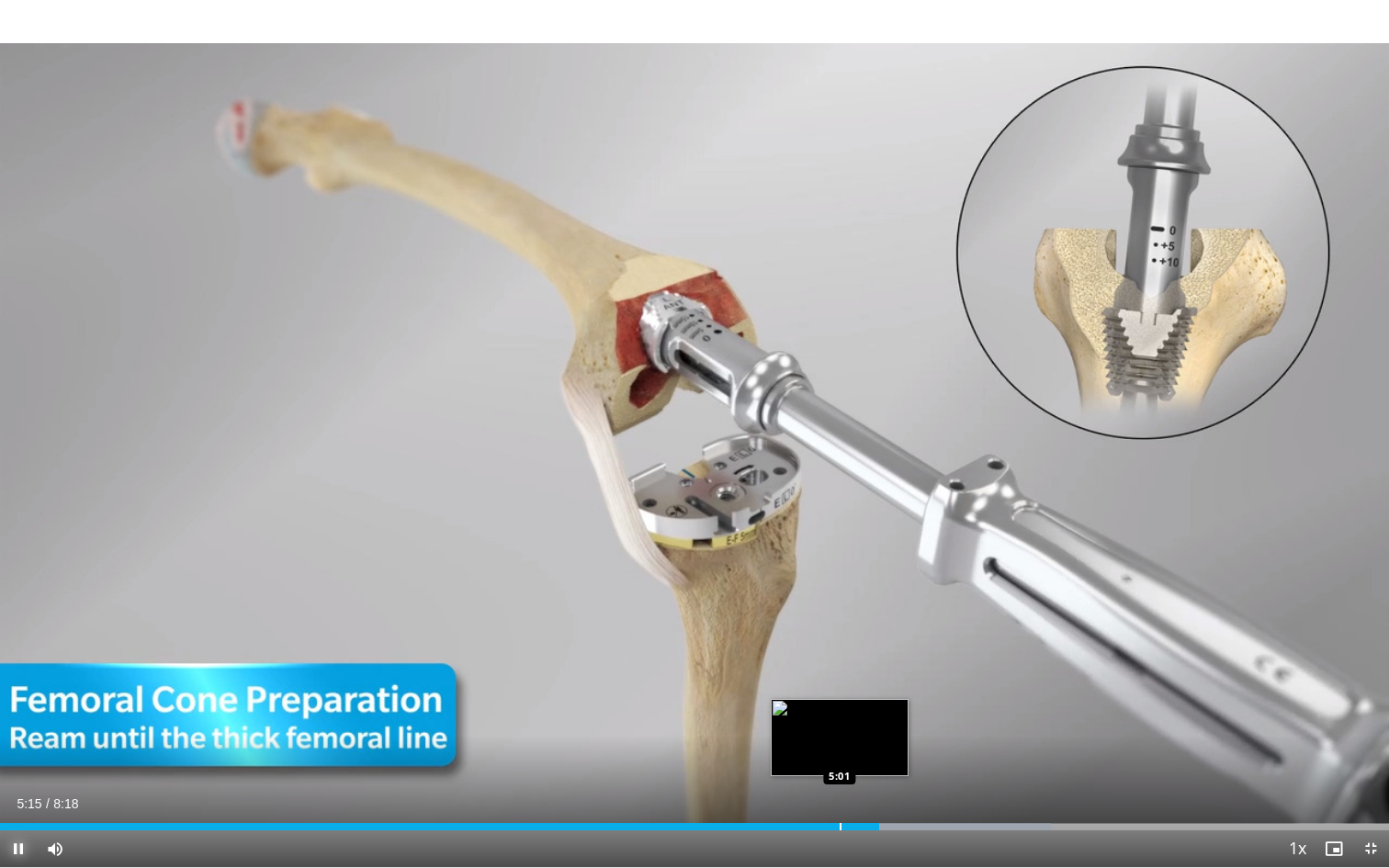 click at bounding box center [841, 827] 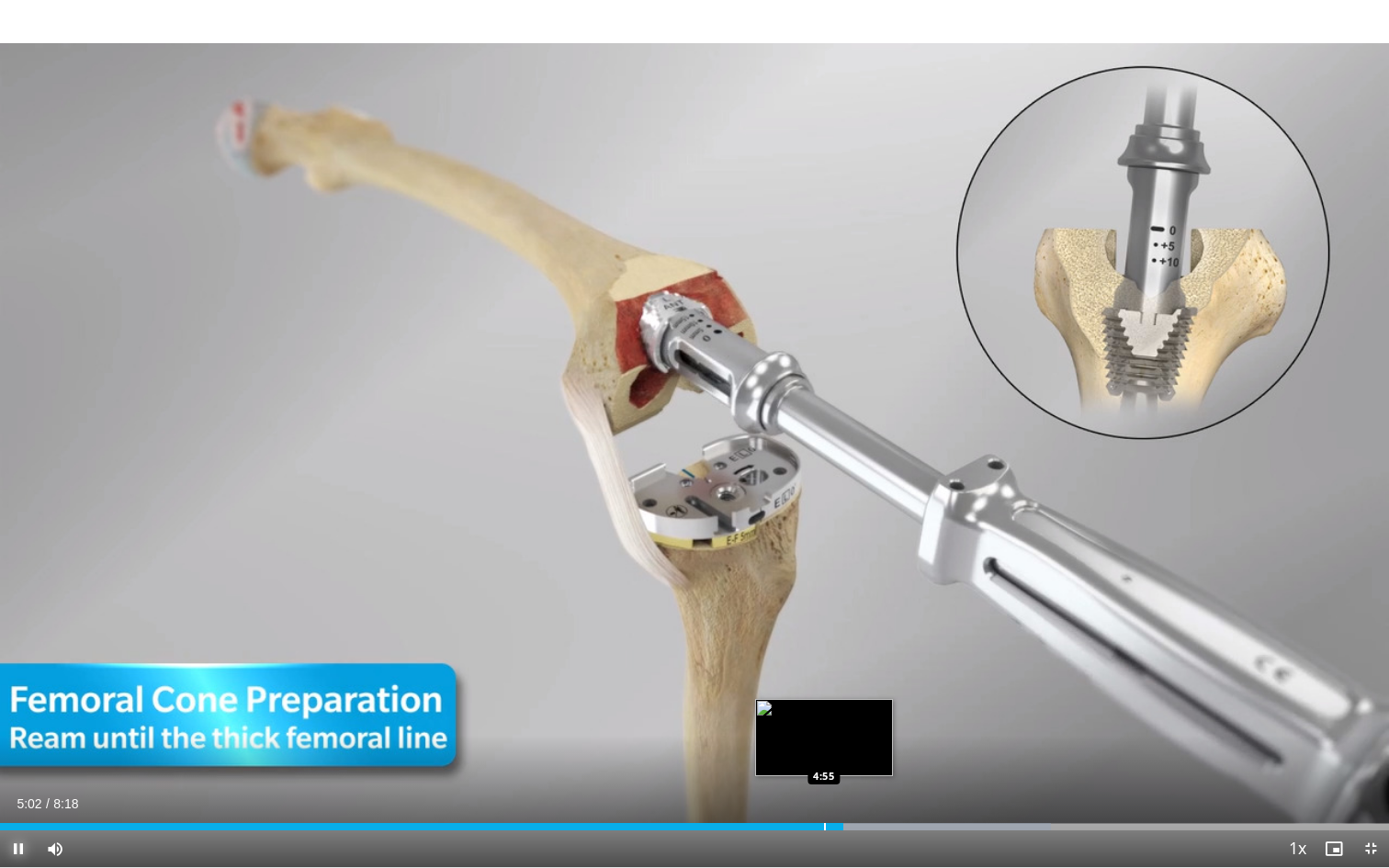 click on "5:02" at bounding box center (422, 827) 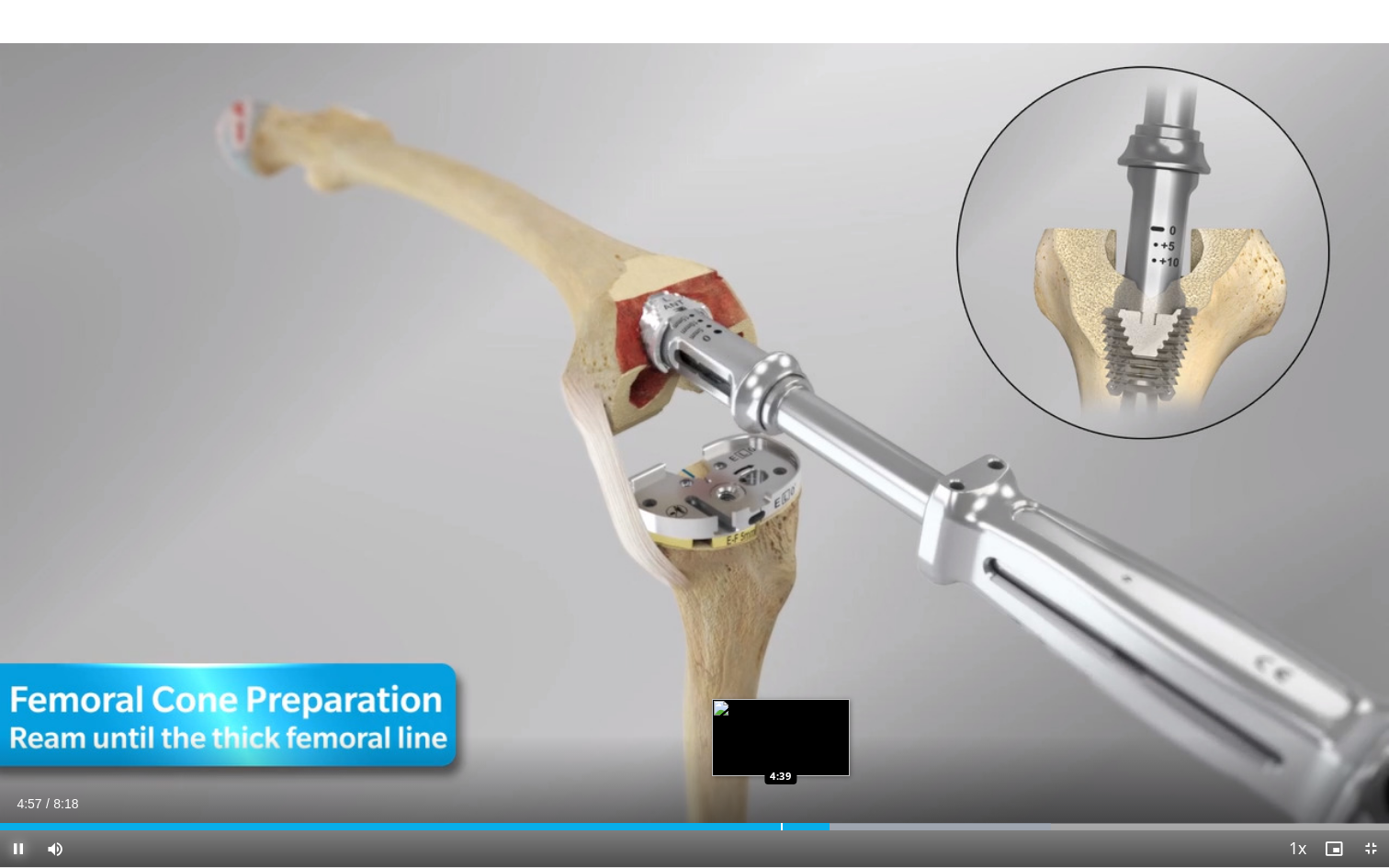click at bounding box center [782, 827] 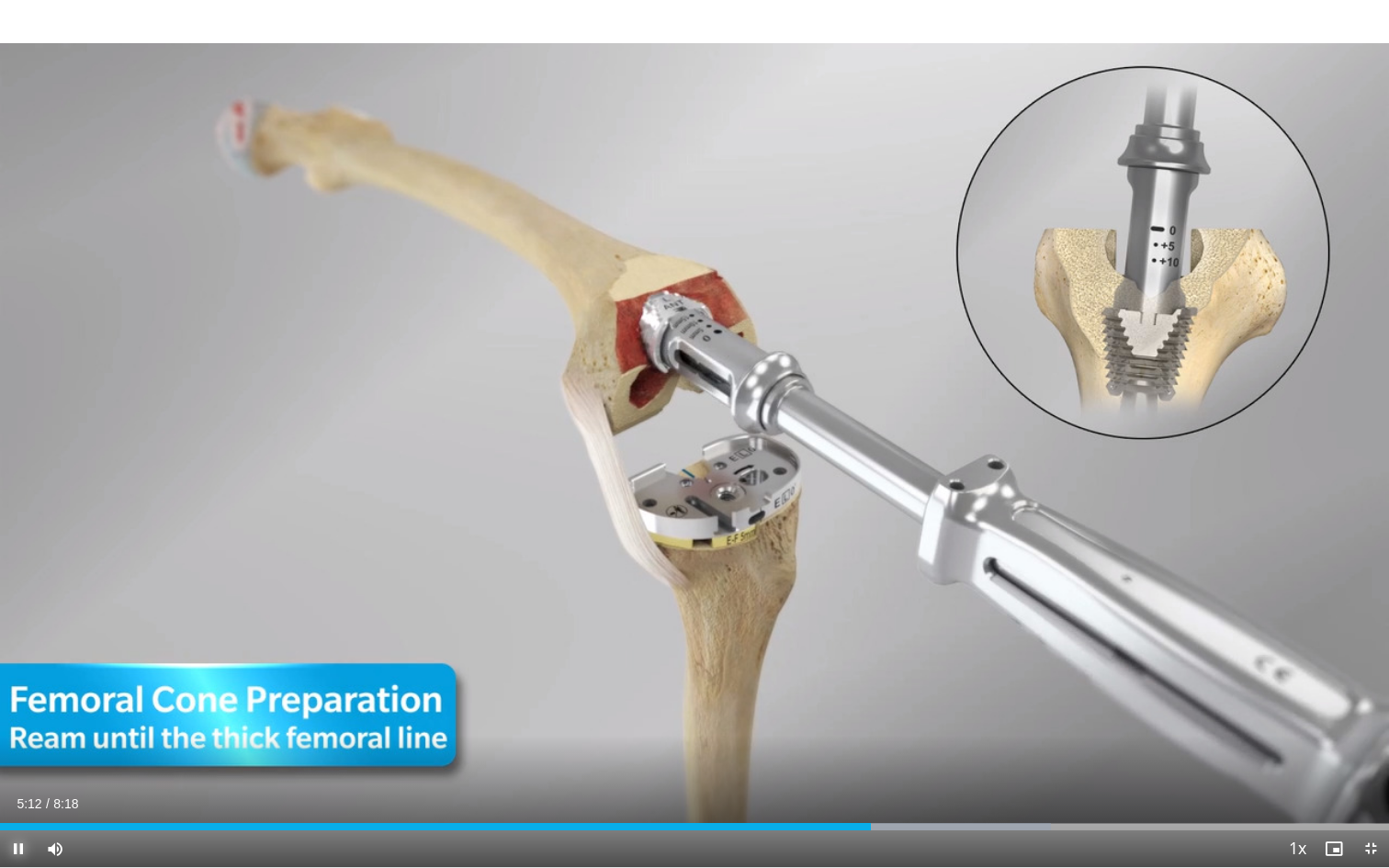 click at bounding box center (18, 849) 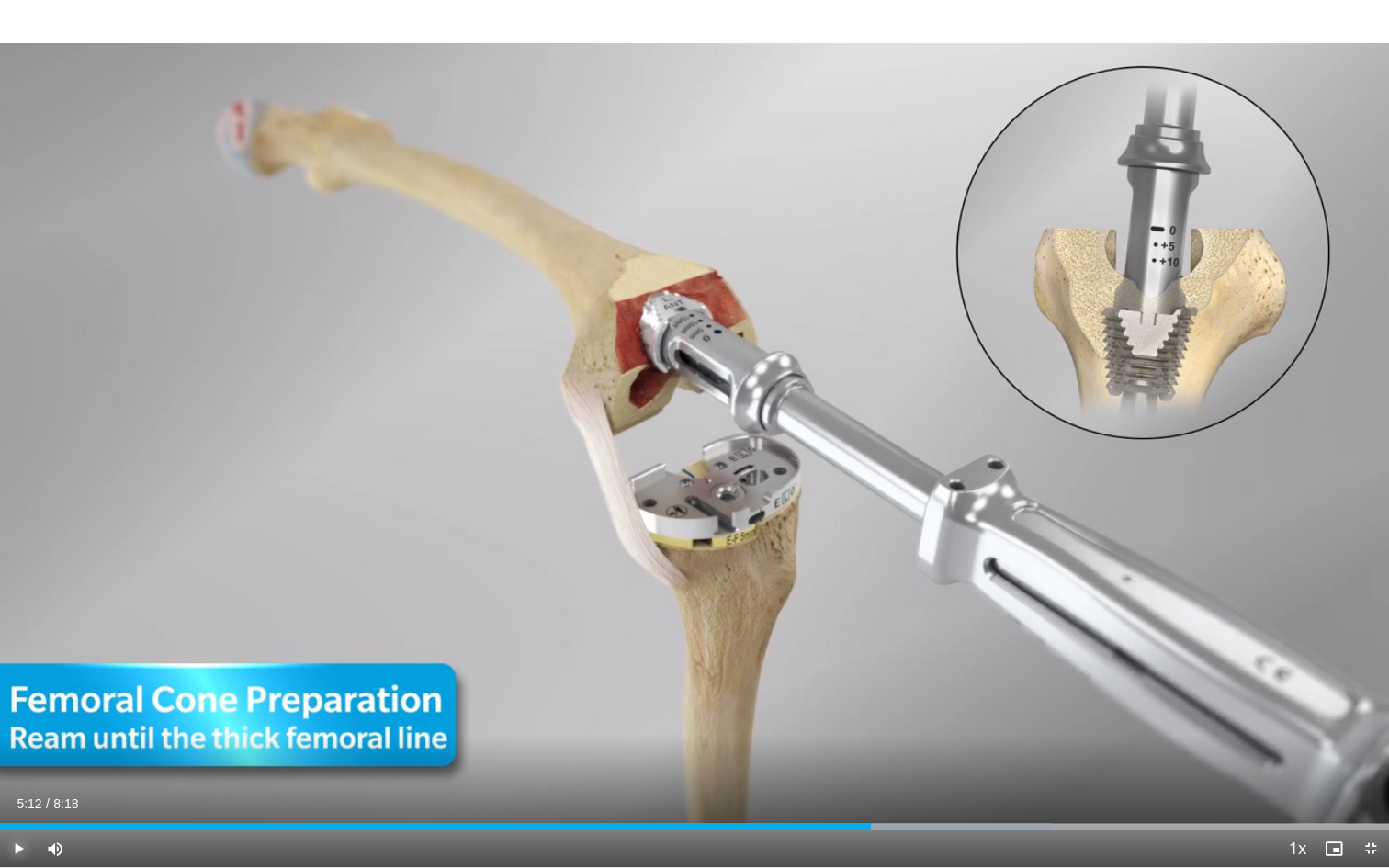 click at bounding box center [18, 849] 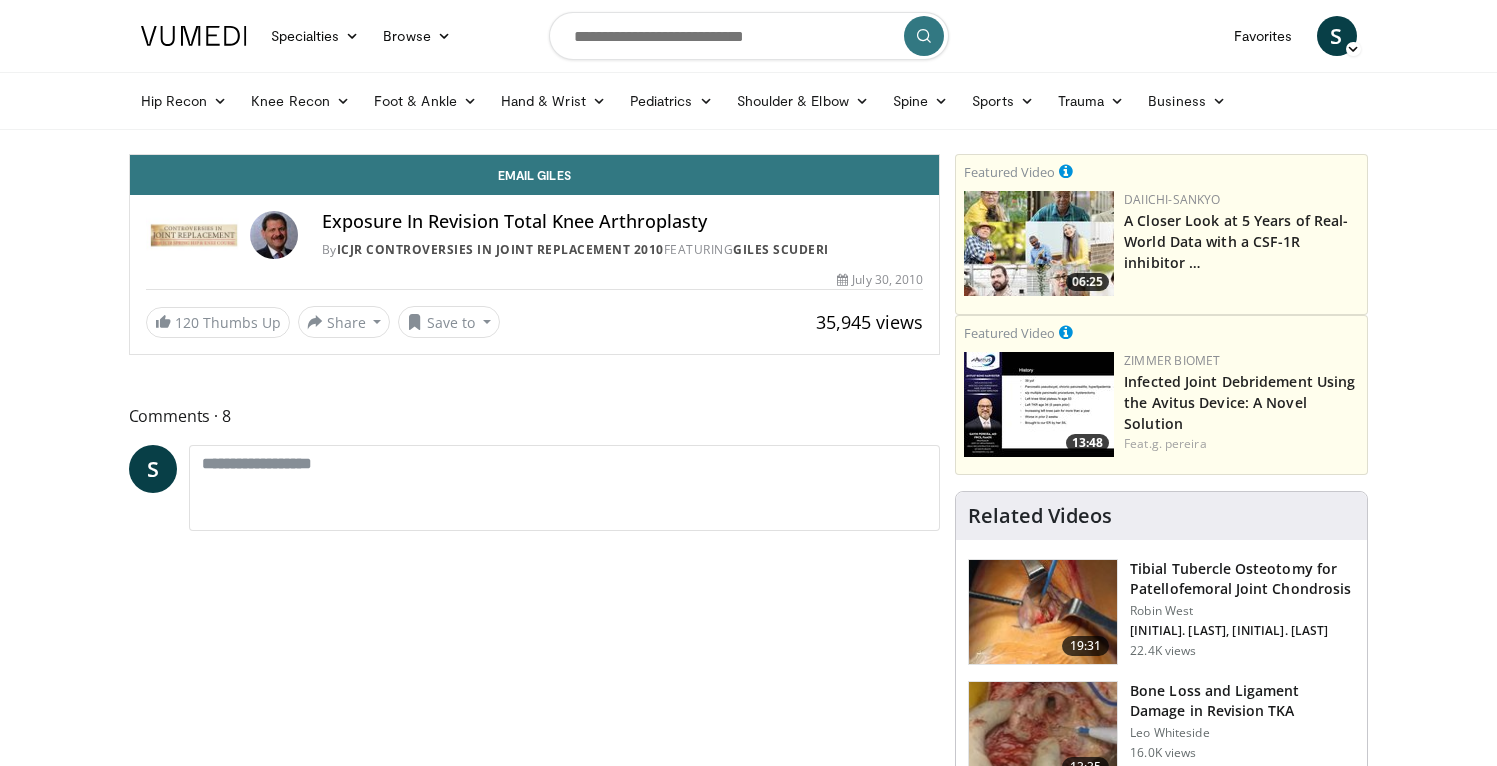 scroll, scrollTop: 0, scrollLeft: 0, axis: both 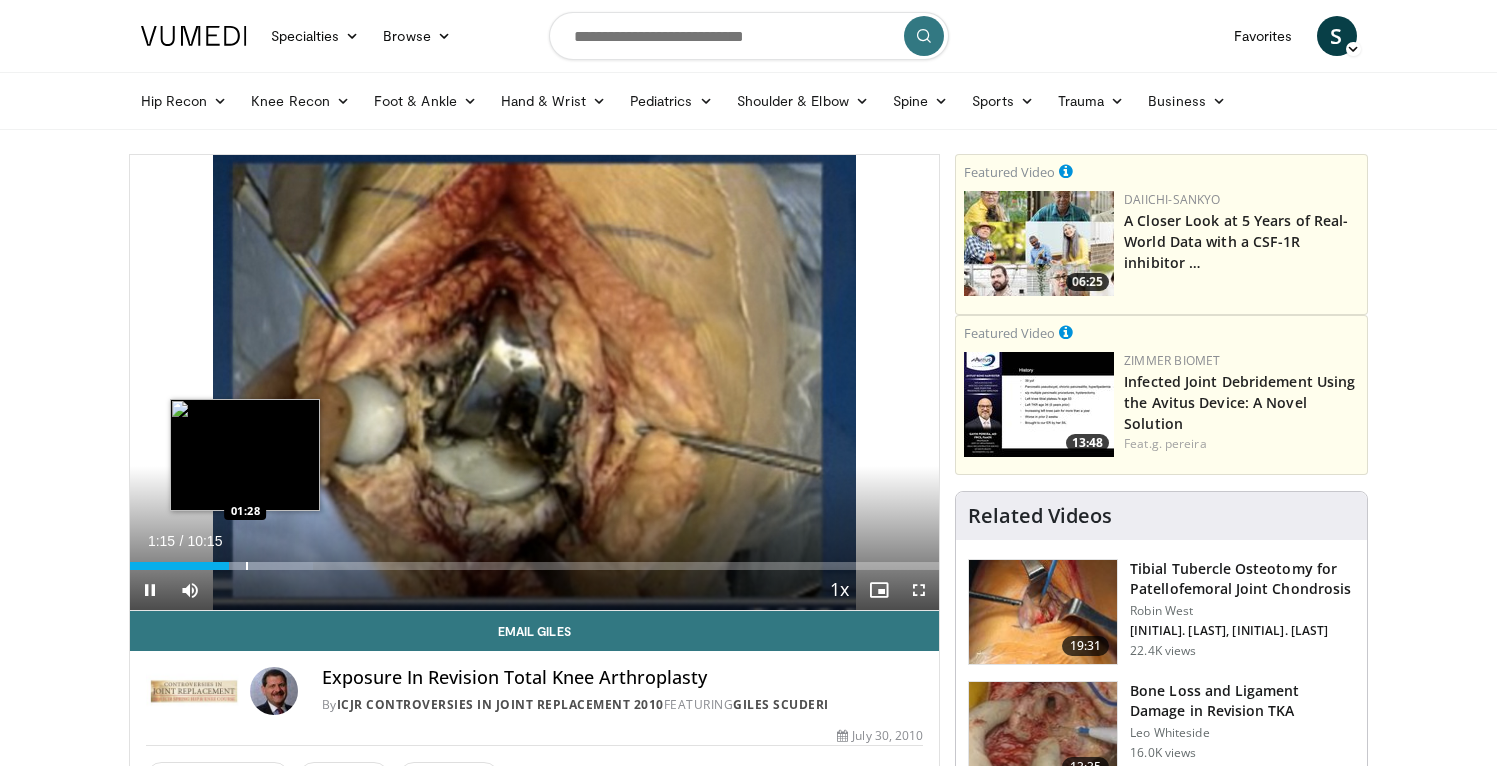 click at bounding box center (247, 566) 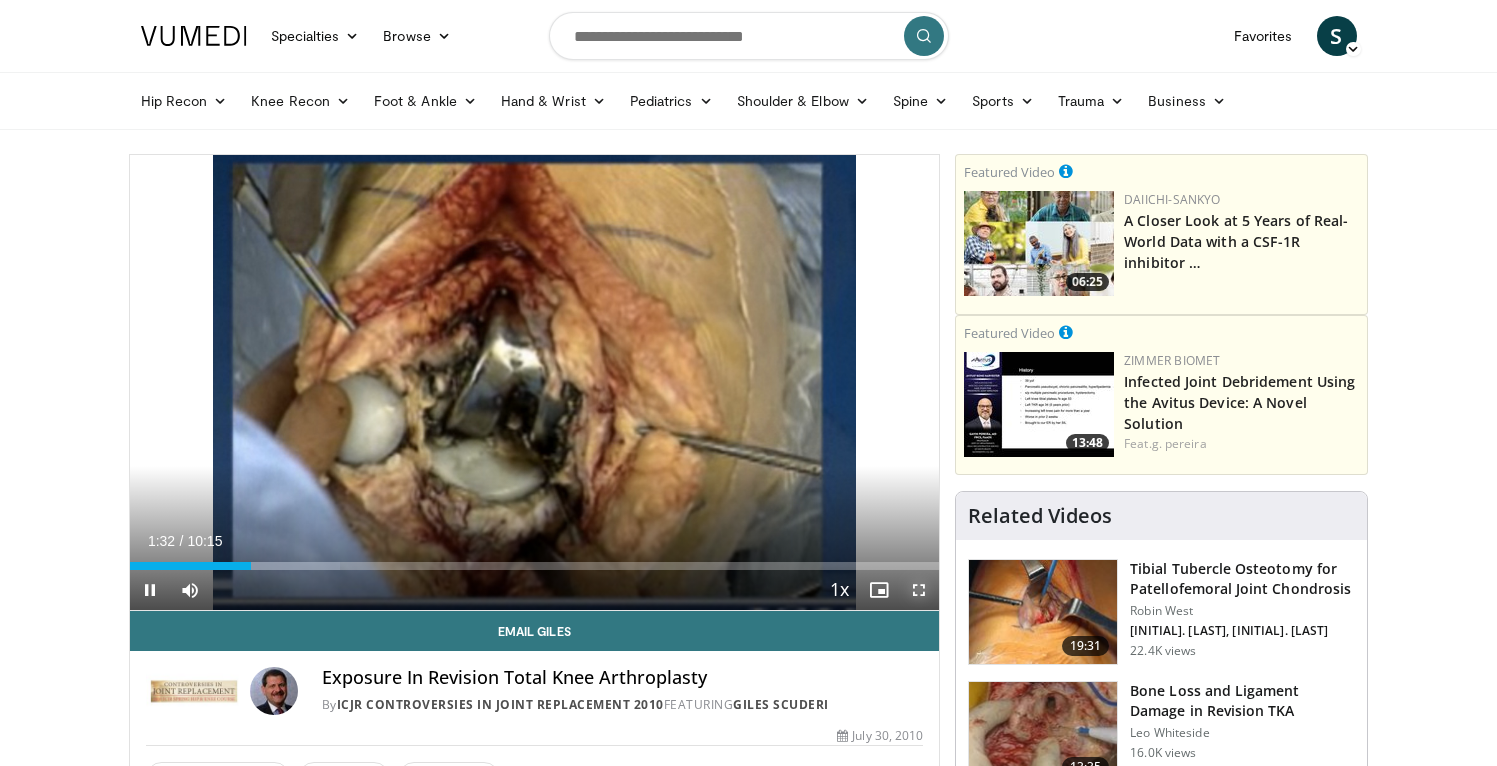 click at bounding box center [919, 590] 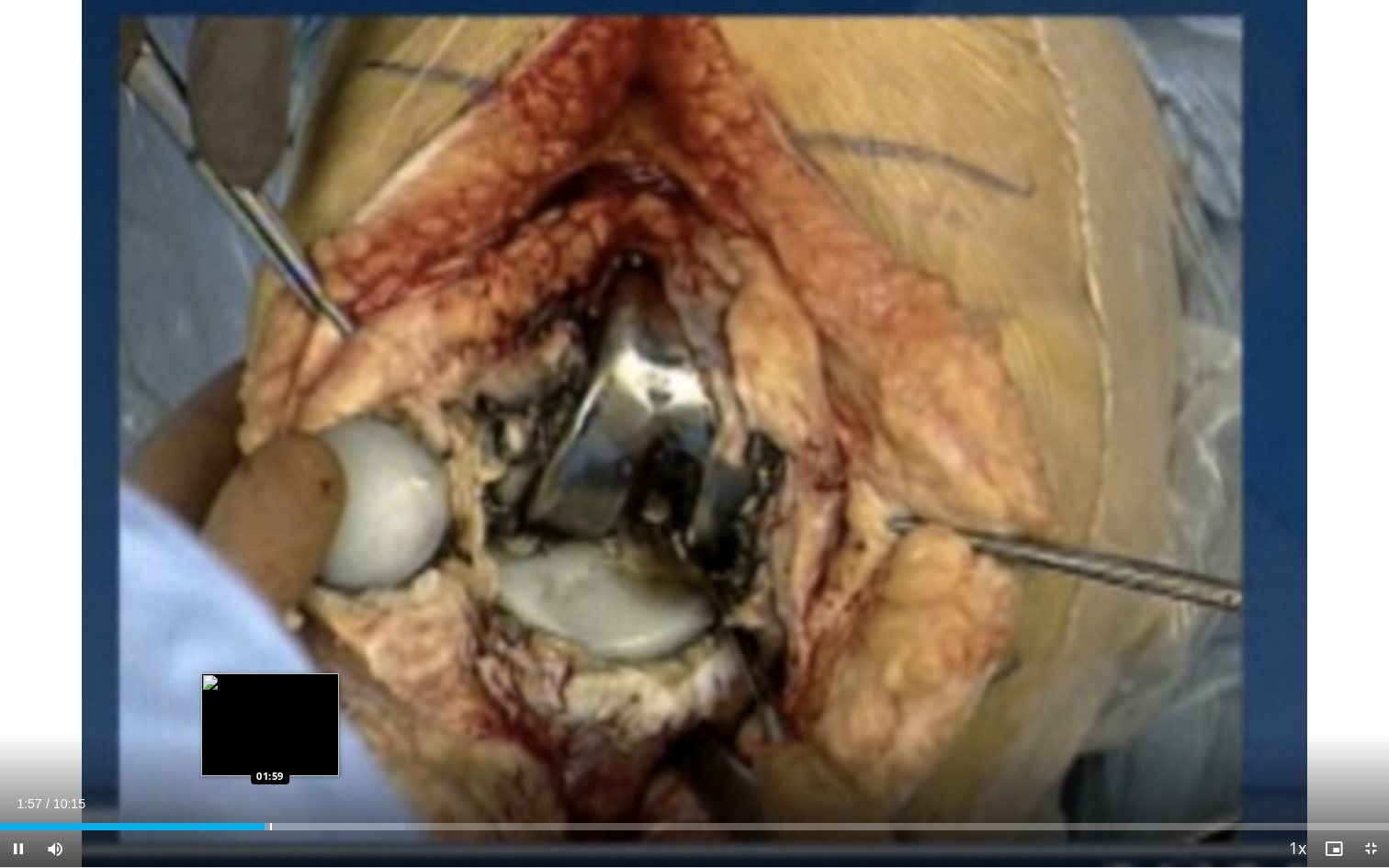 click at bounding box center (271, 827) 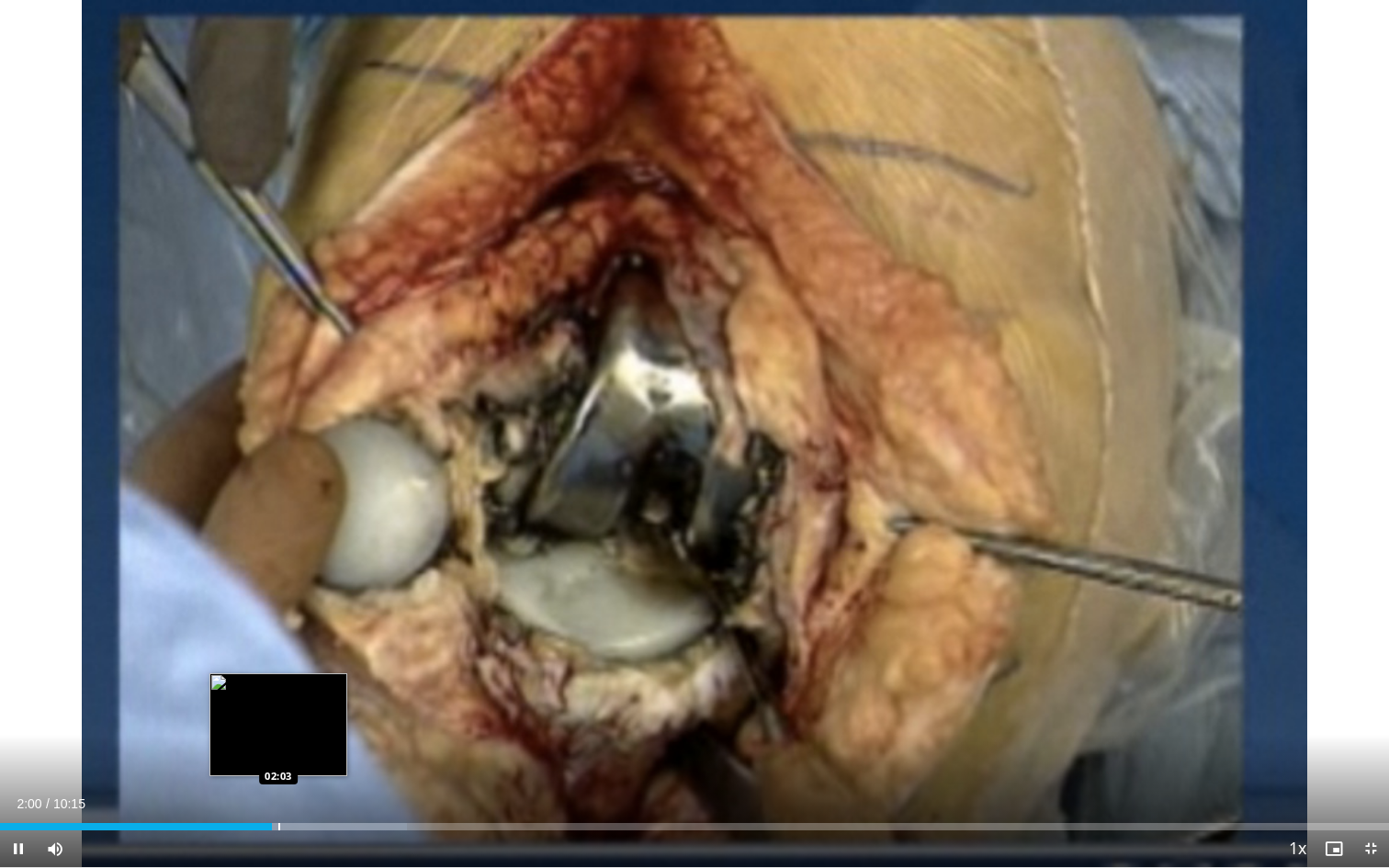 click at bounding box center [279, 827] 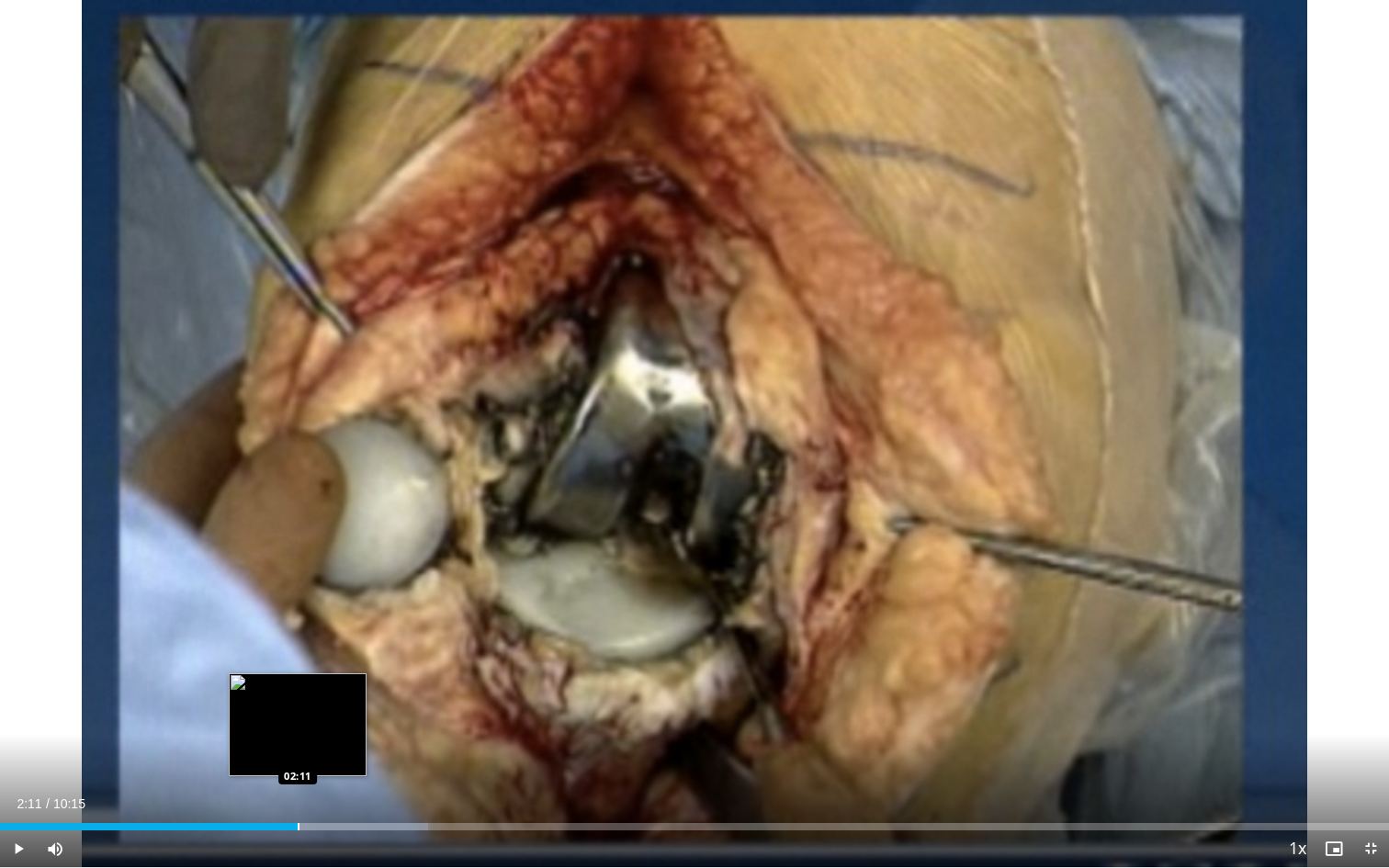 click at bounding box center [299, 827] 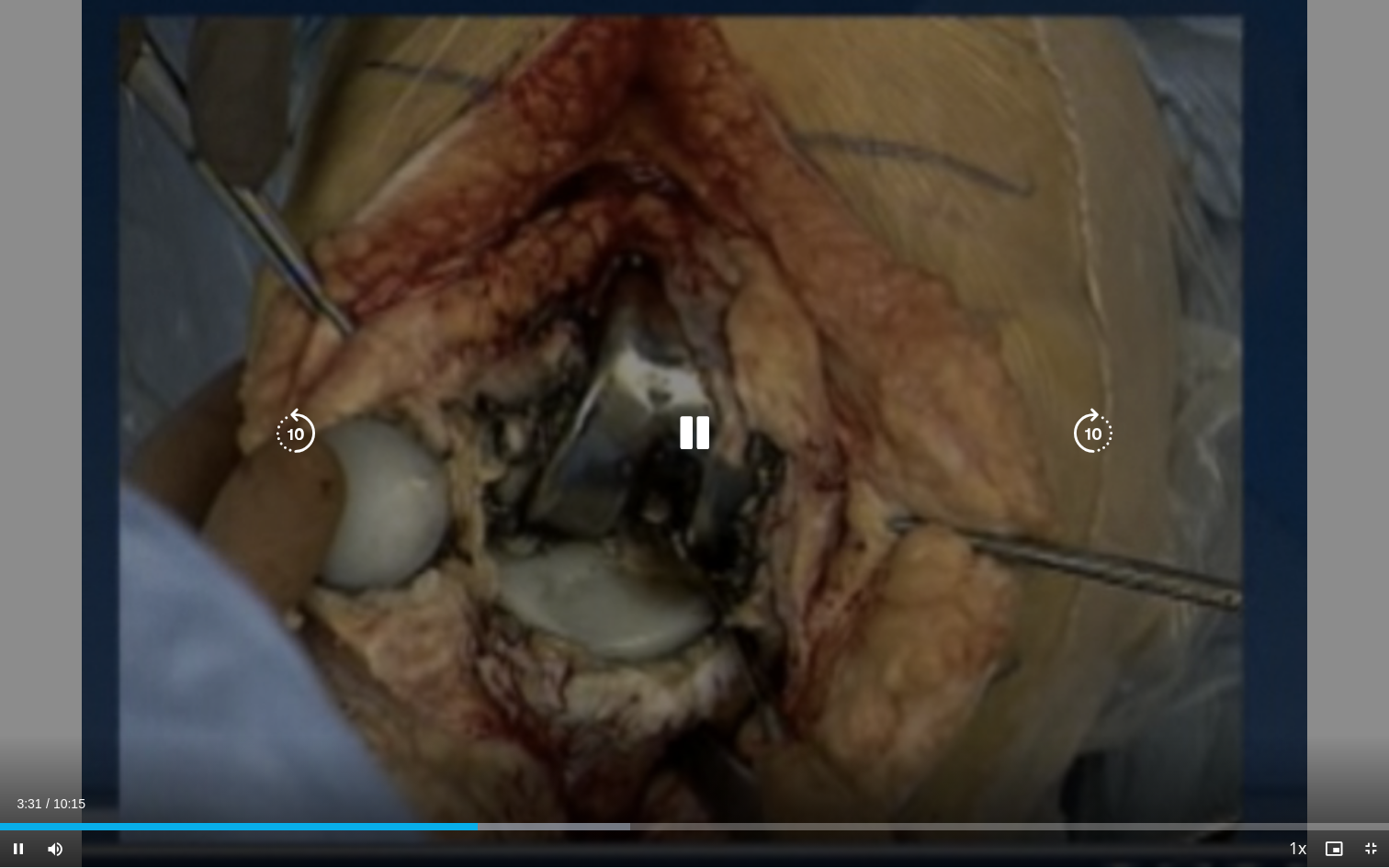 click at bounding box center [694, 434] 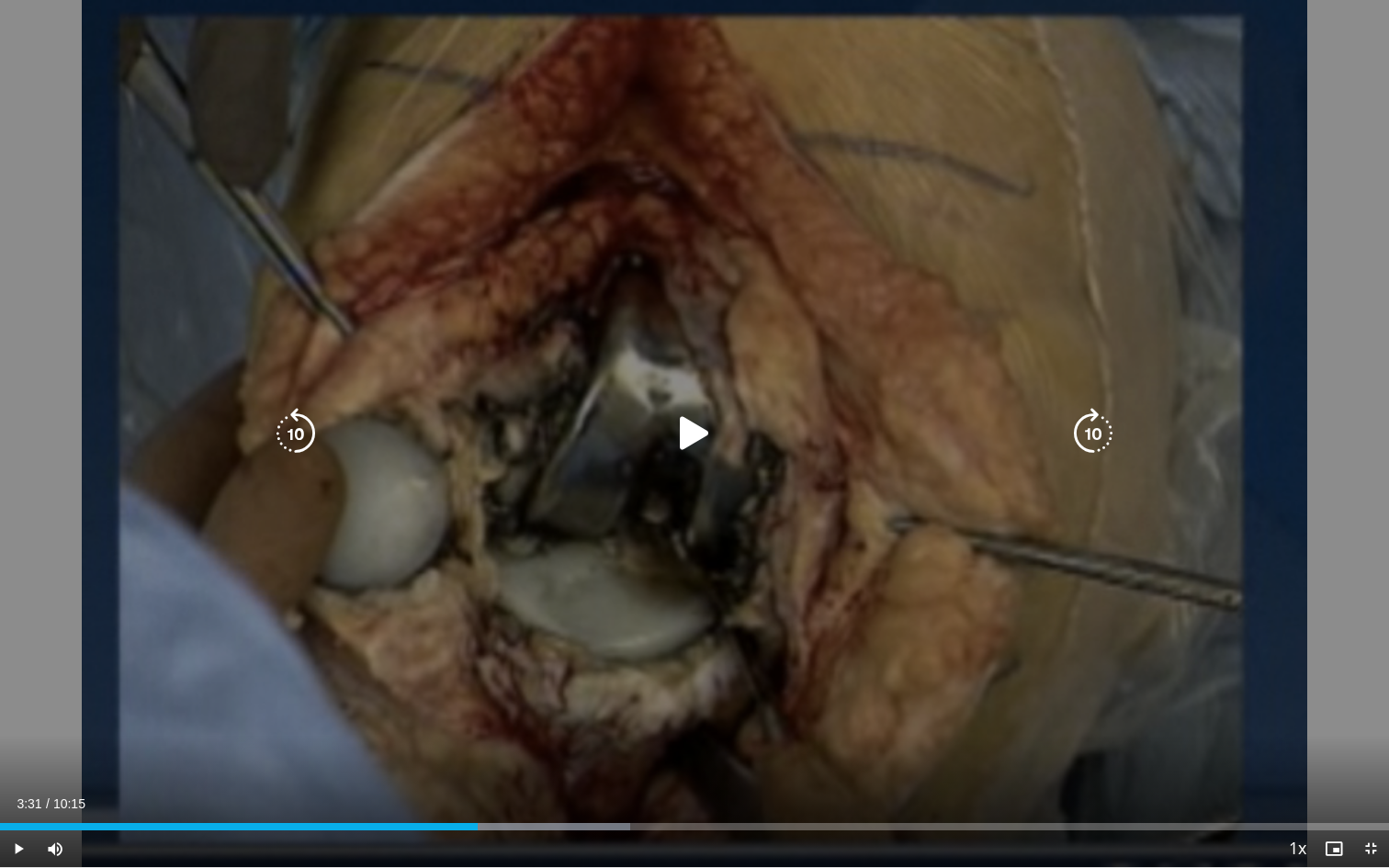 click at bounding box center [694, 434] 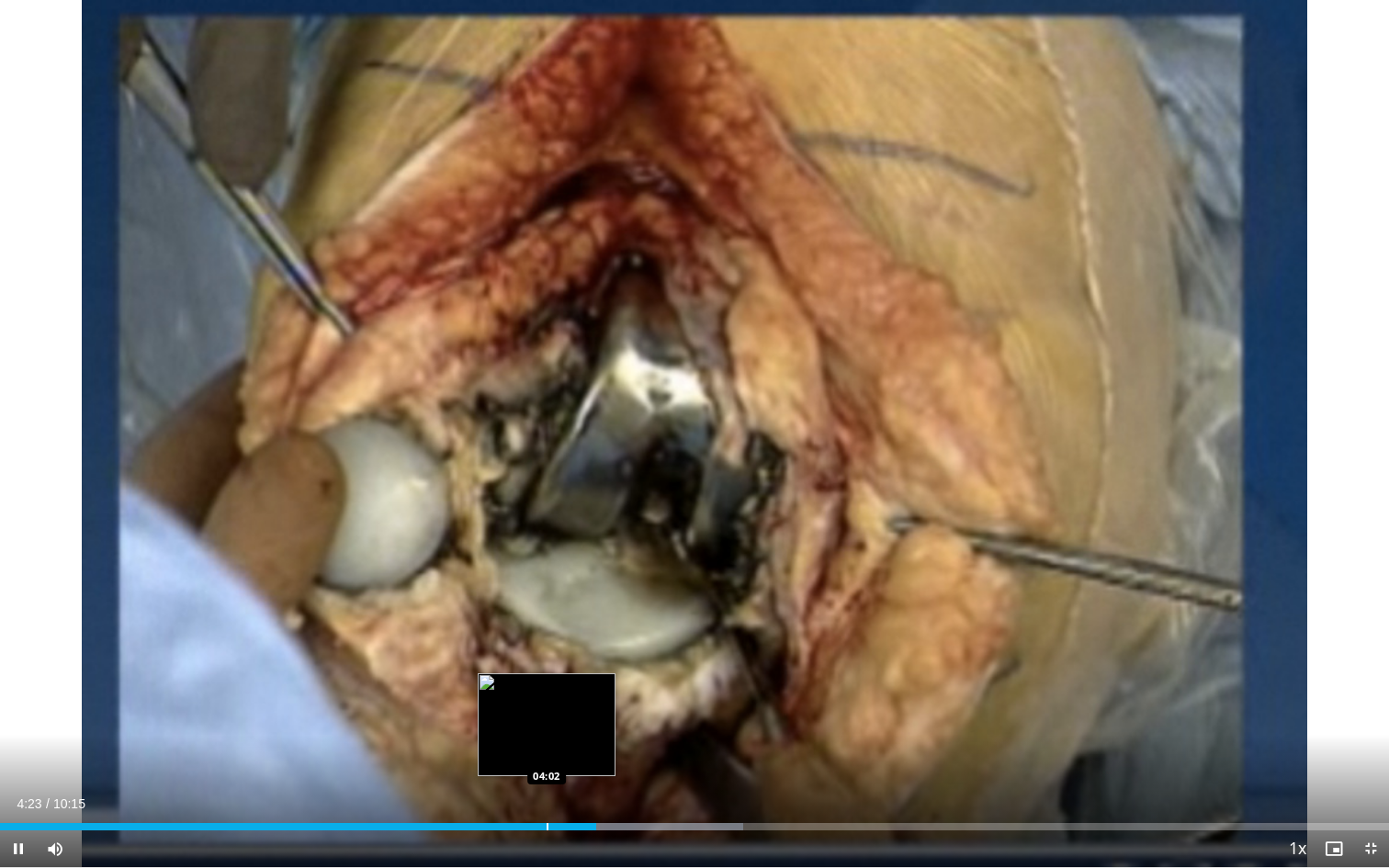 click at bounding box center (548, 827) 